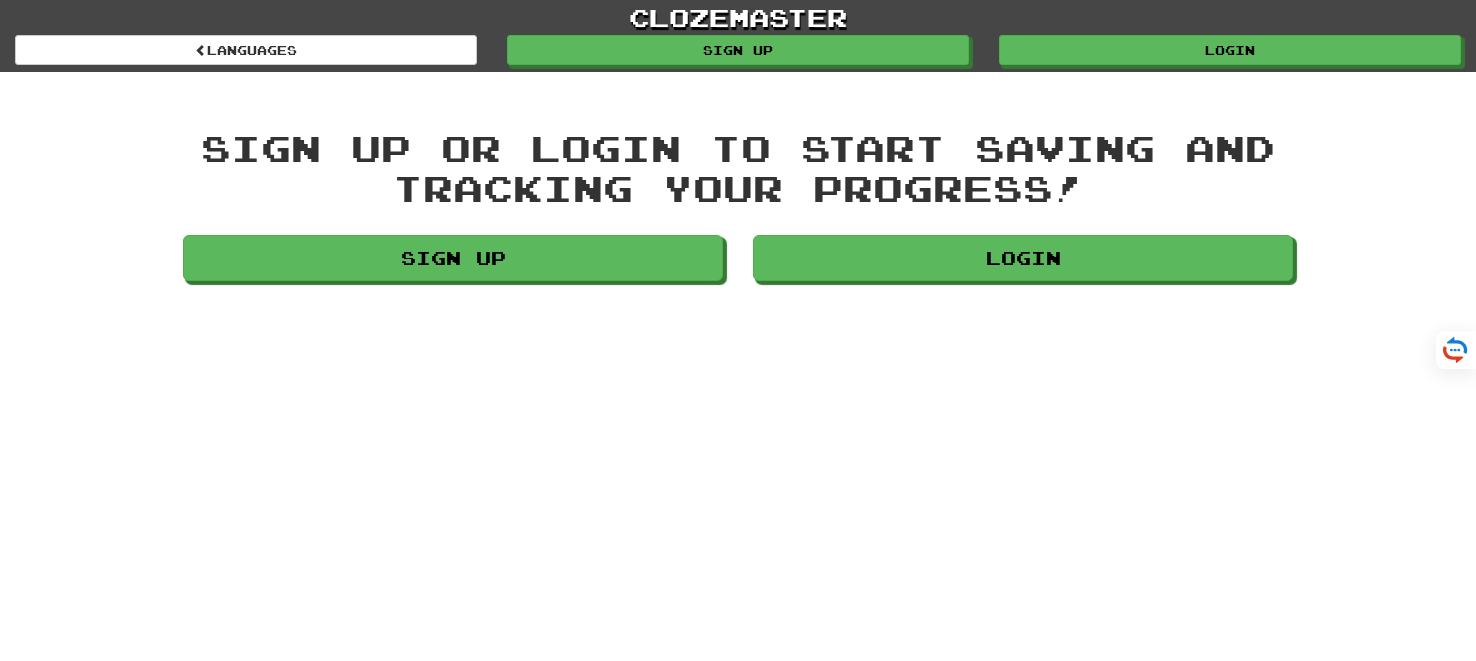 scroll, scrollTop: 0, scrollLeft: 0, axis: both 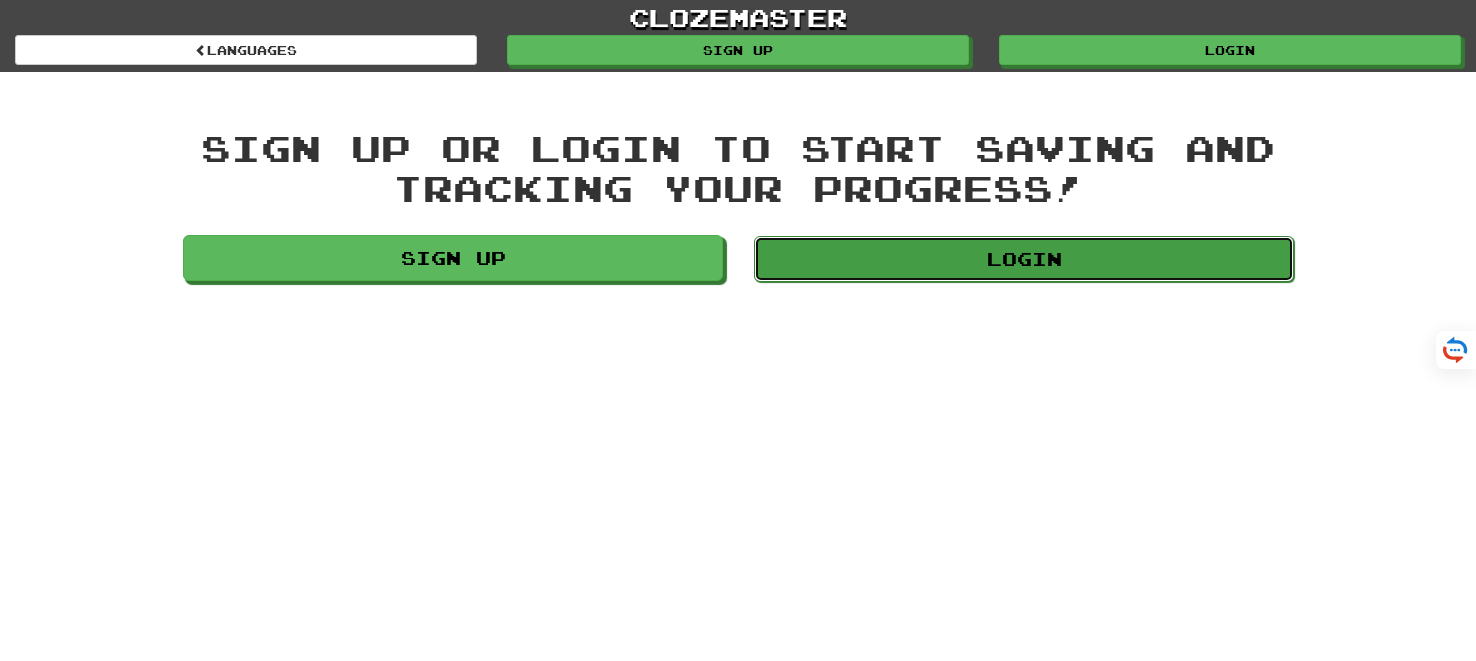 click on "Login" at bounding box center (1024, 259) 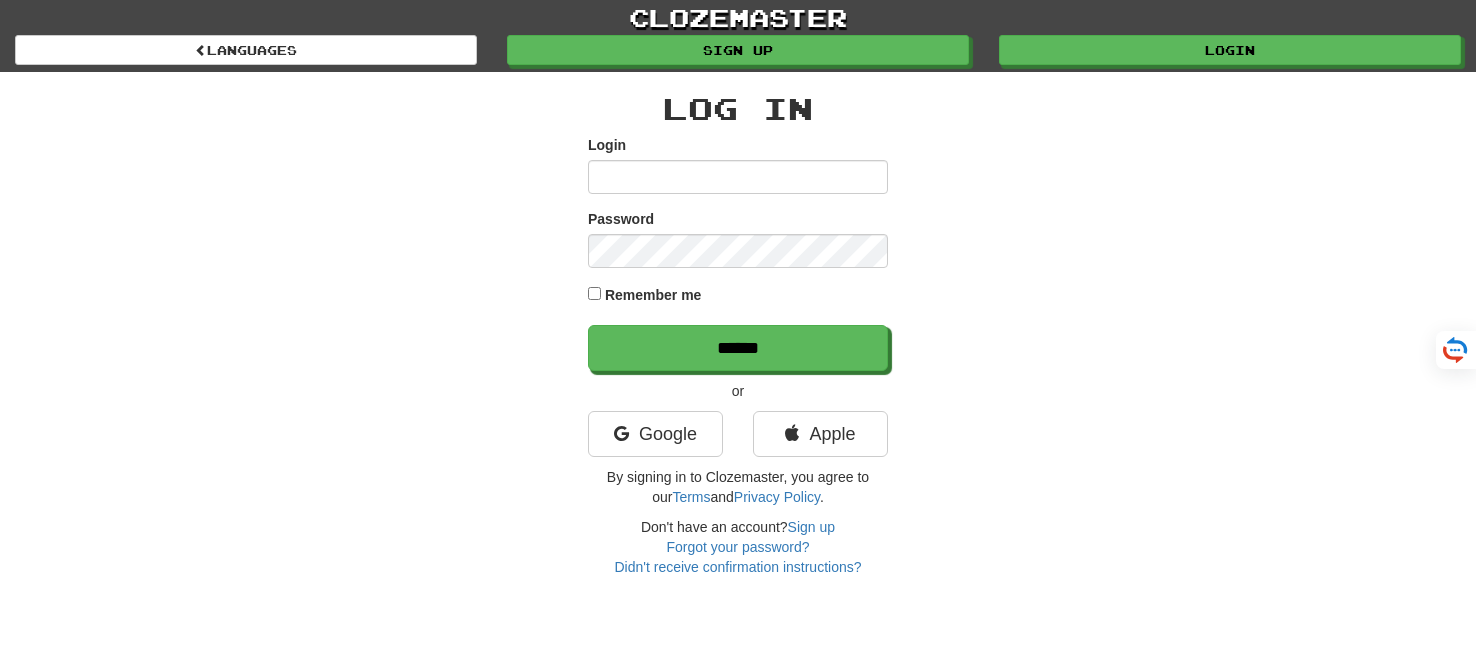 scroll, scrollTop: 0, scrollLeft: 0, axis: both 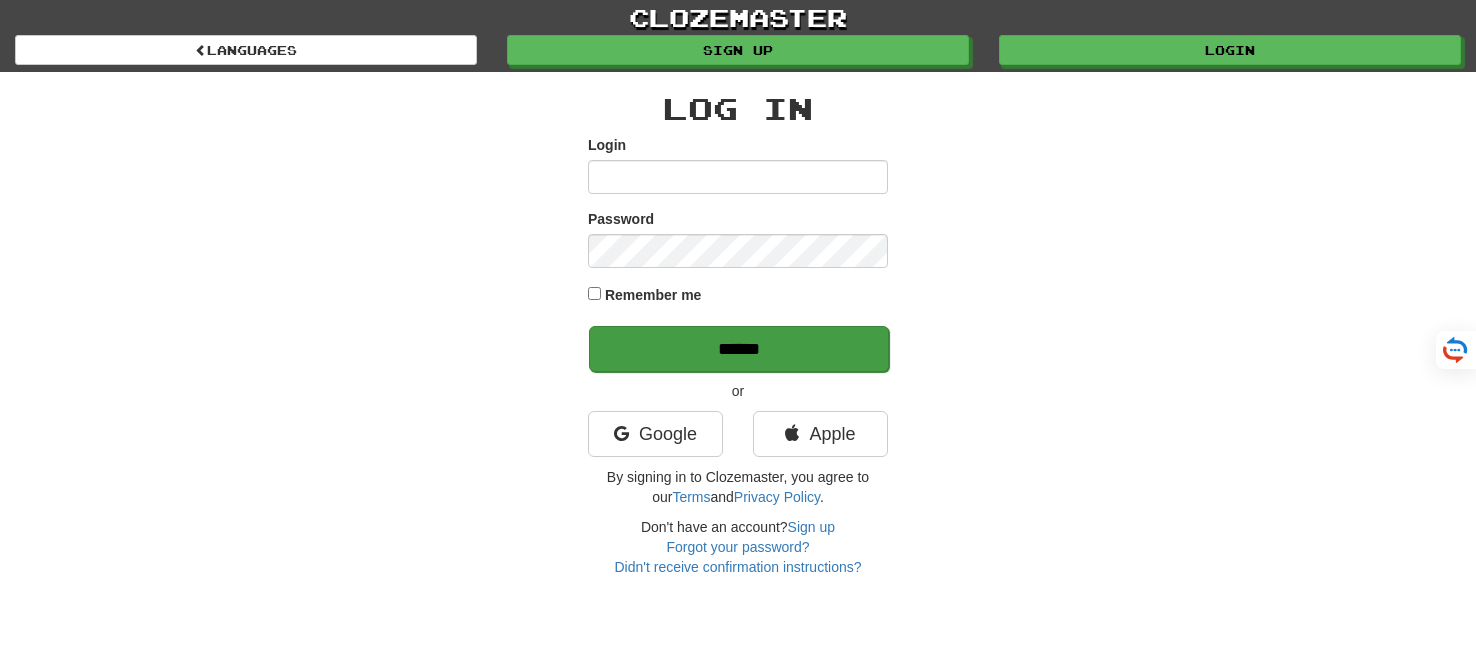 type on "*******" 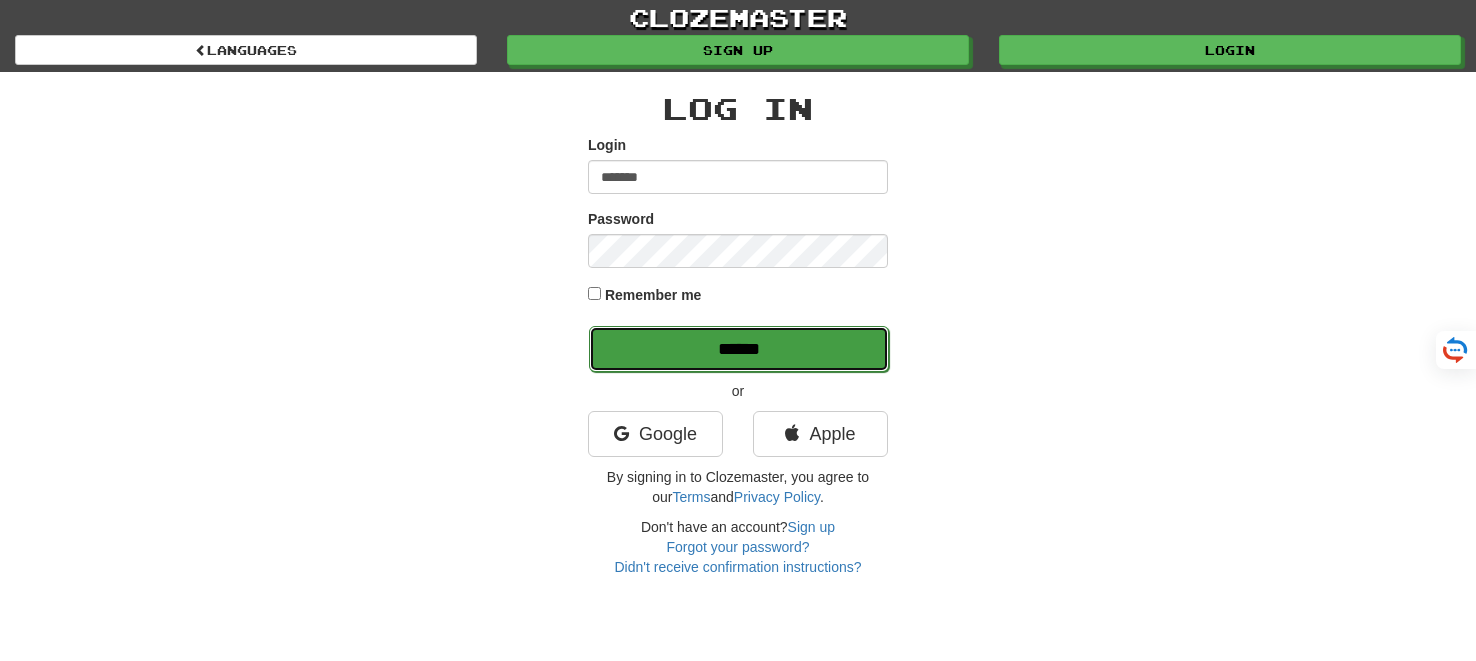click on "******" at bounding box center [739, 349] 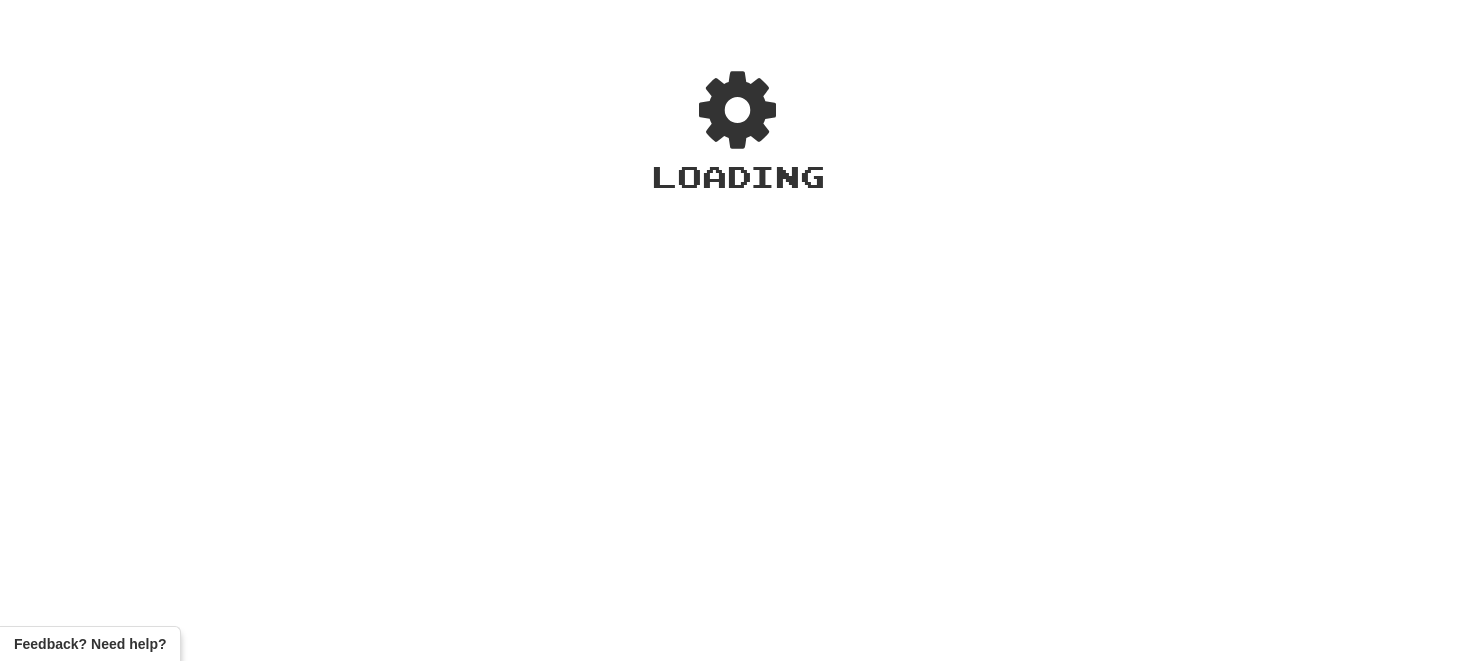 scroll, scrollTop: 0, scrollLeft: 0, axis: both 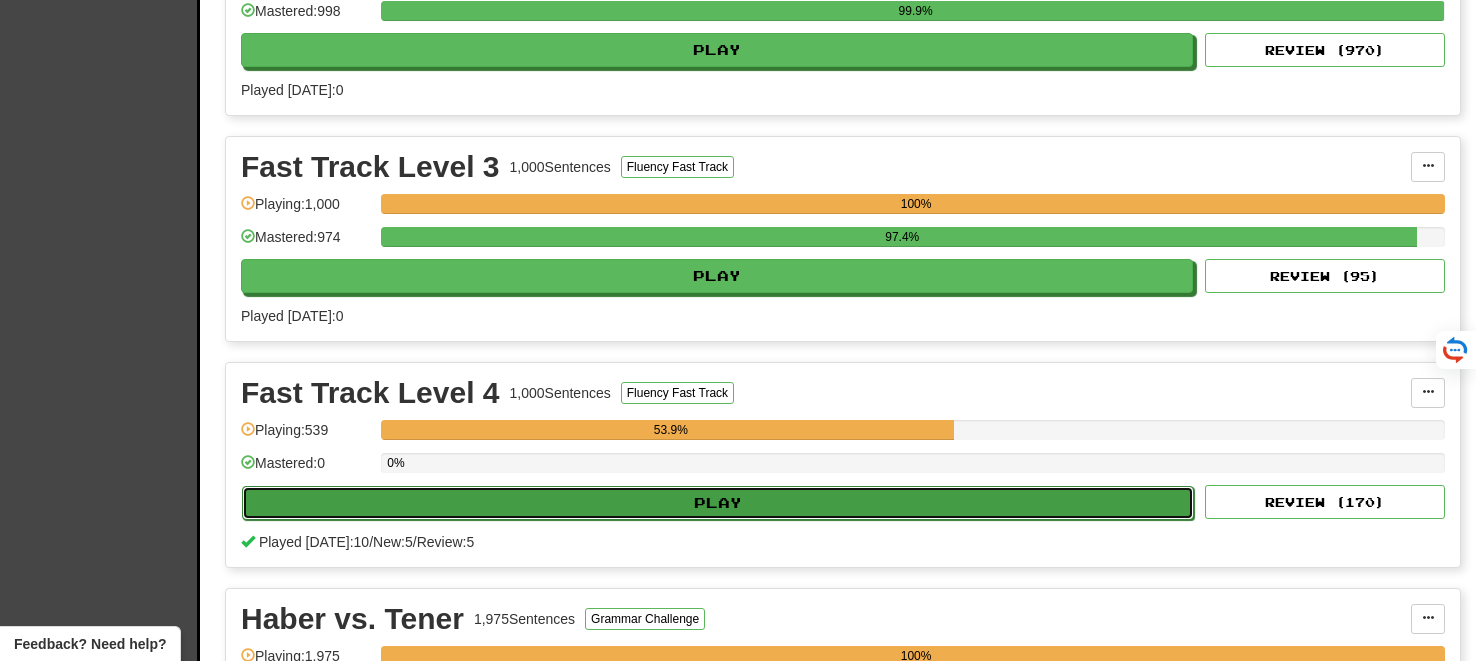 click on "Play" at bounding box center [718, 503] 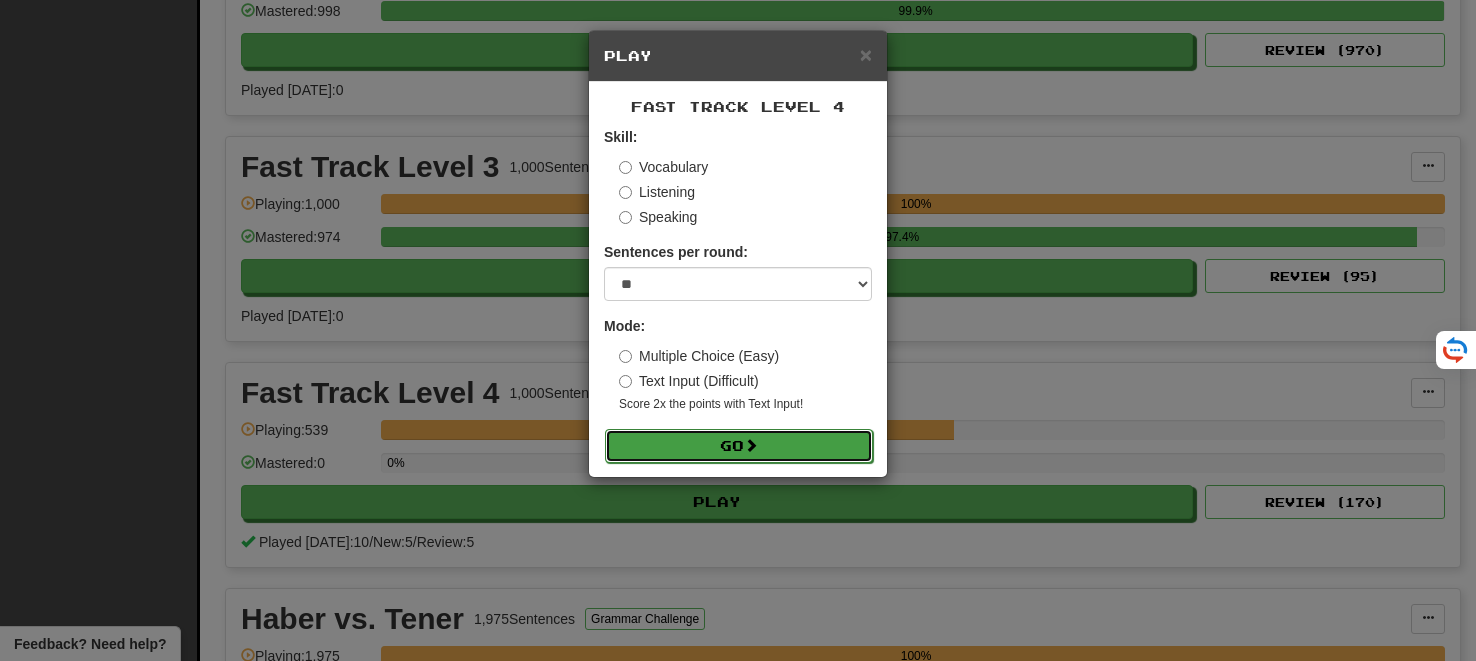 click on "Go" at bounding box center [739, 446] 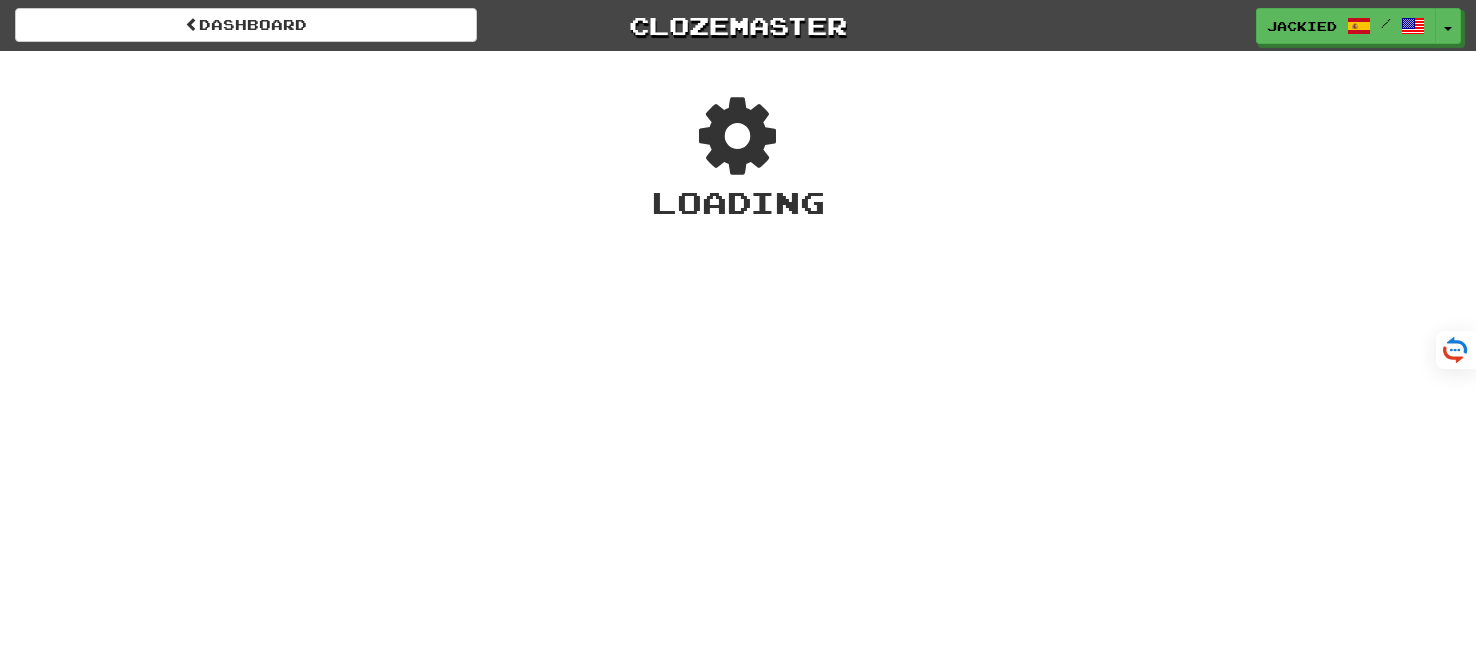 scroll, scrollTop: 0, scrollLeft: 0, axis: both 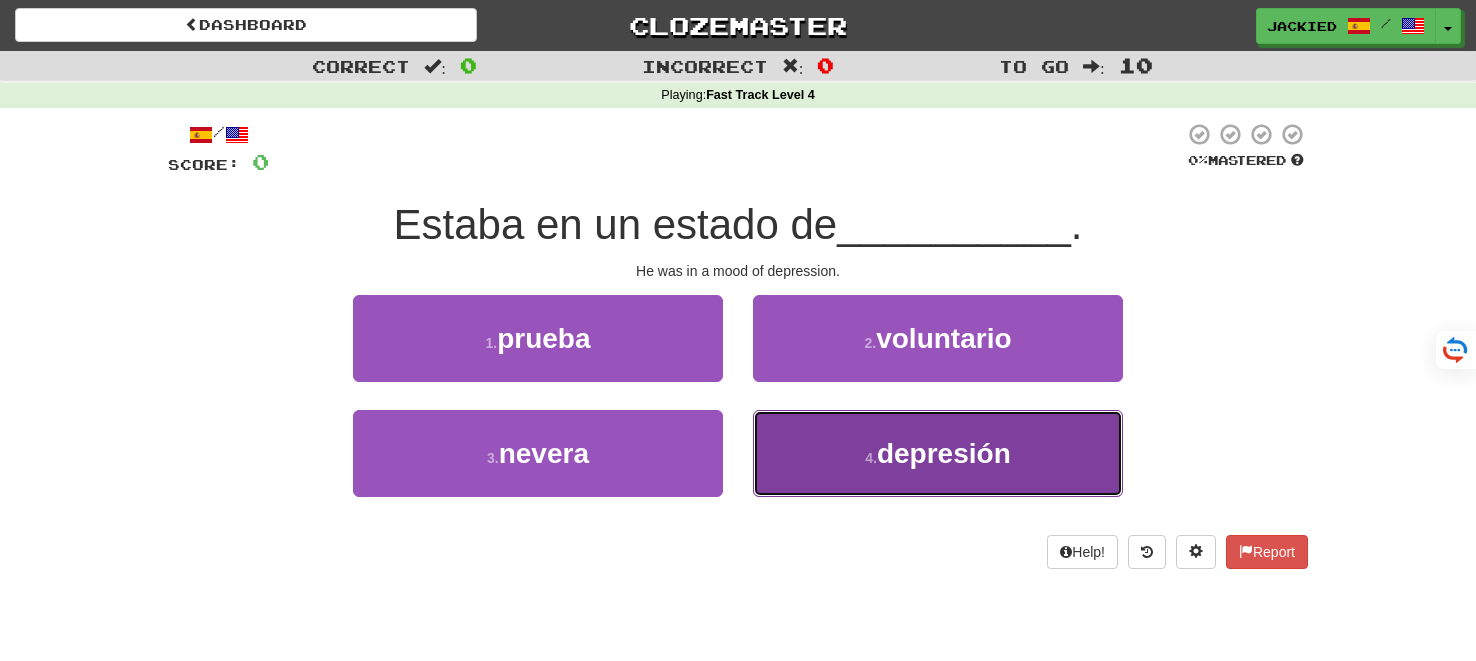 click on "4 .  depresión" at bounding box center [938, 453] 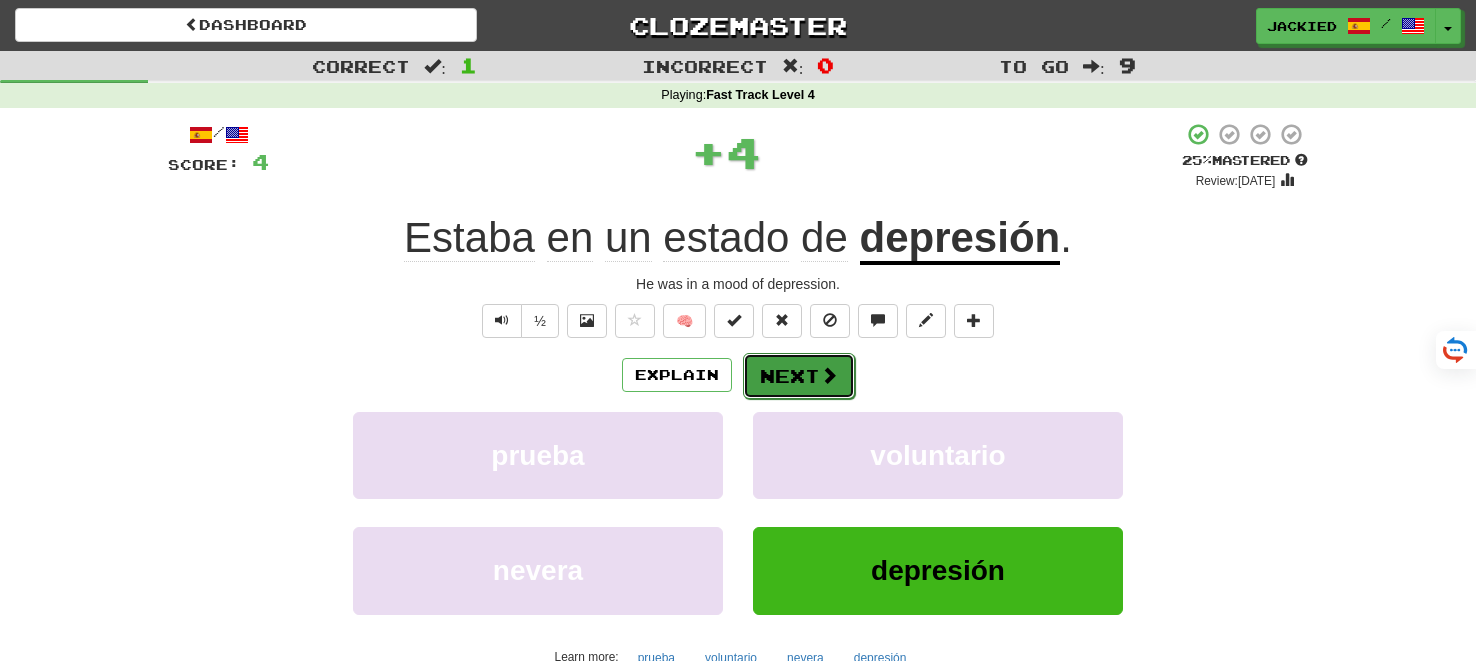 click on "Next" at bounding box center [799, 376] 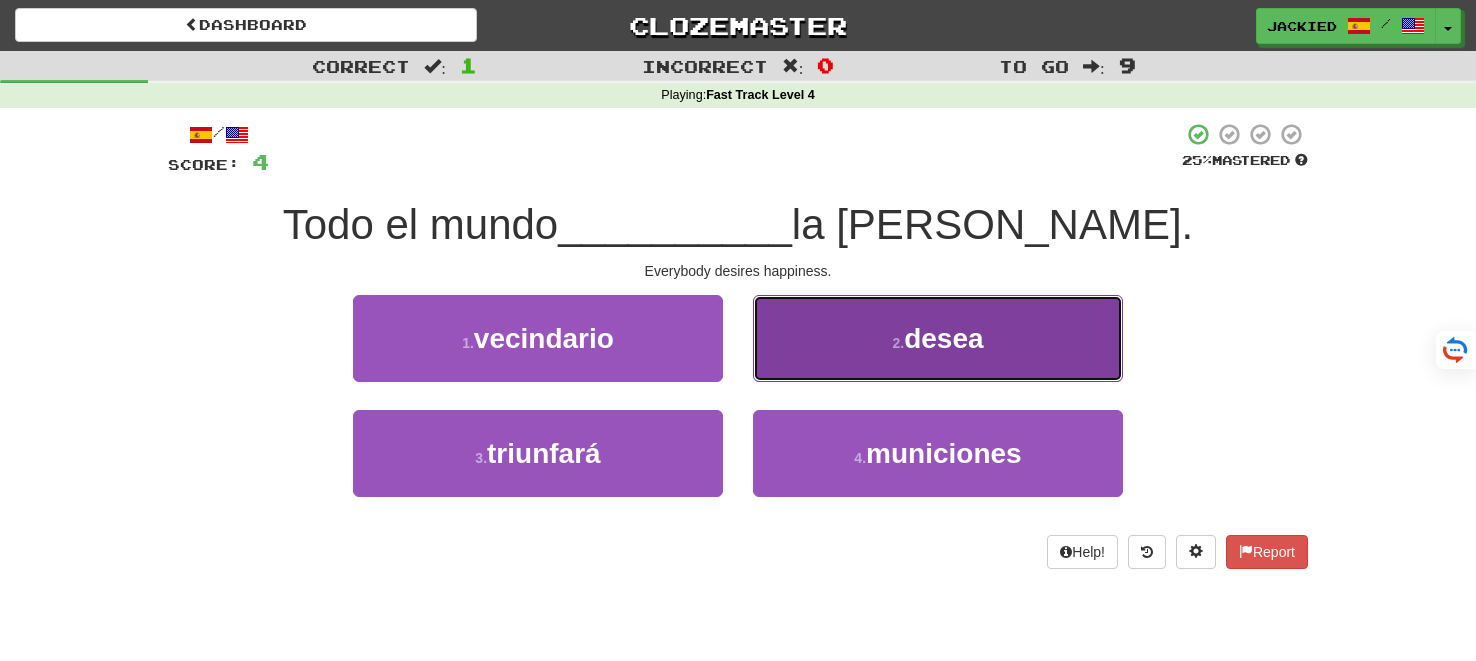 click on "2 .  desea" at bounding box center [938, 338] 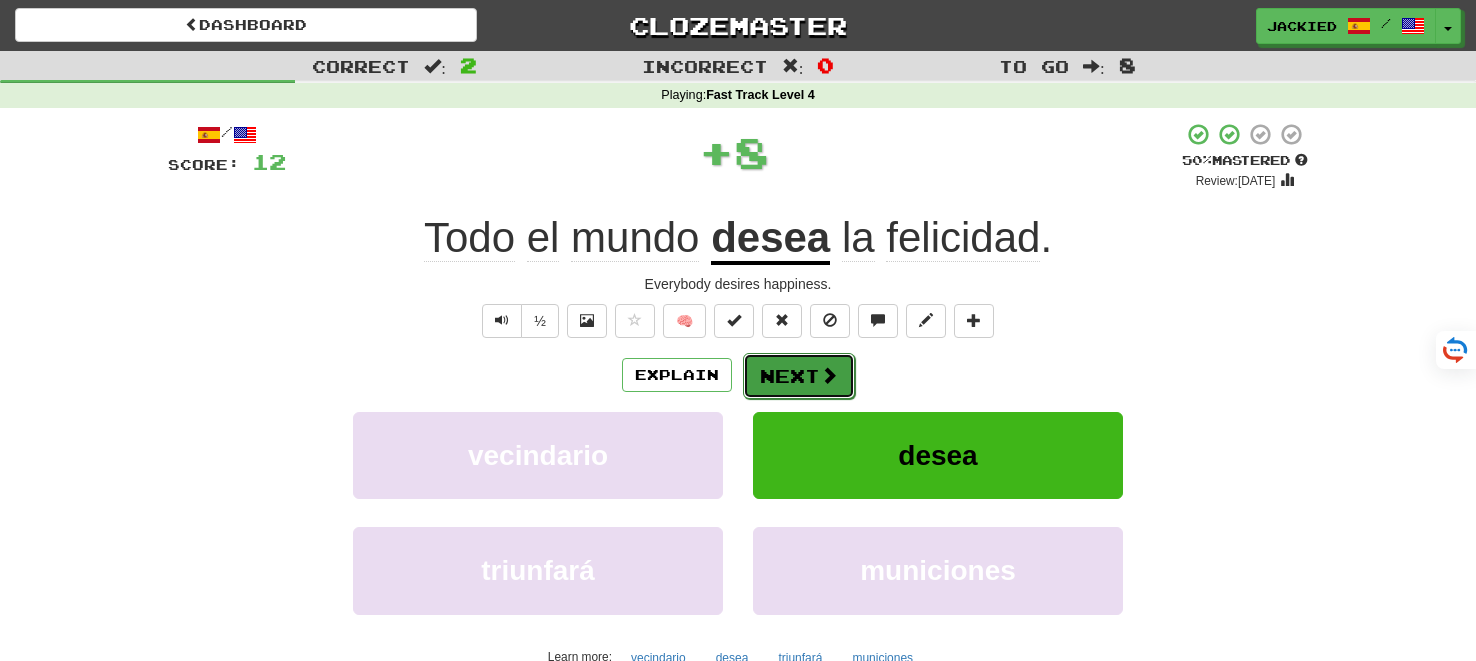 click on "Next" at bounding box center (799, 376) 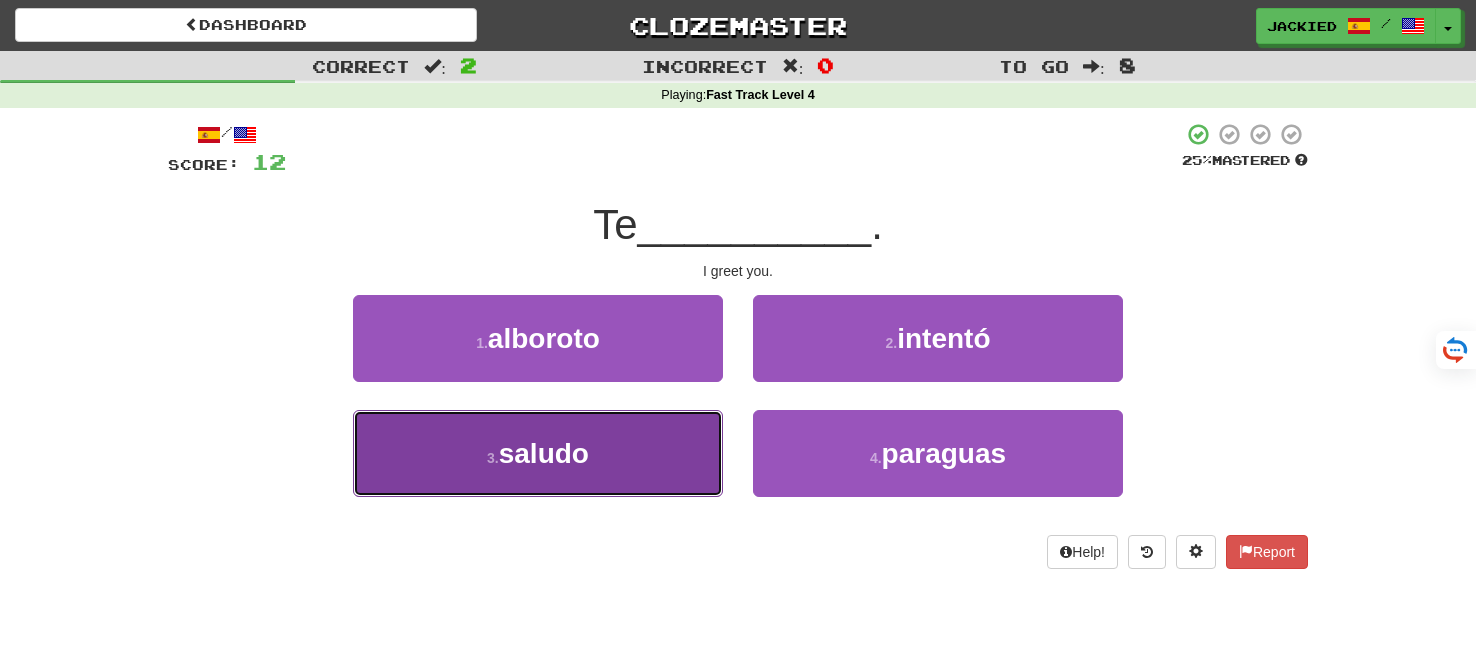 click on "3 .  saludo" at bounding box center [538, 453] 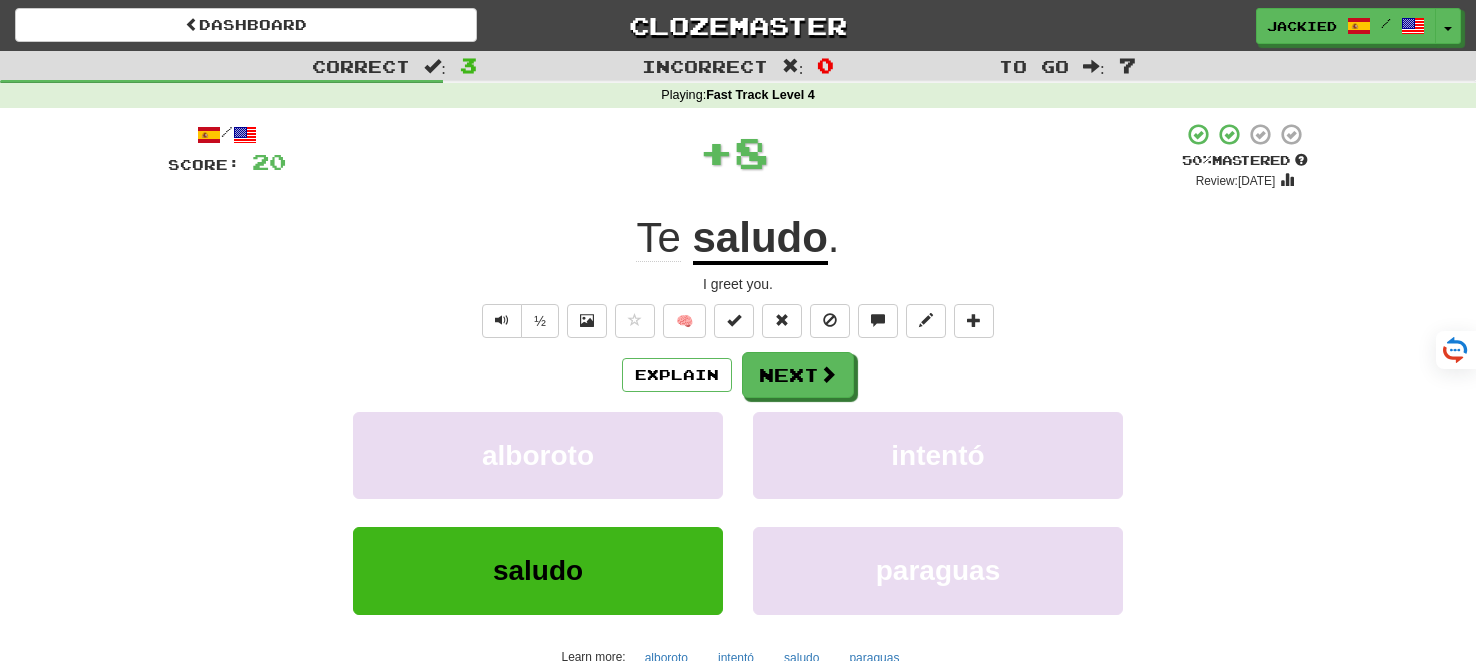 click on "Explain Next alboroto intentó saludo paraguas Learn more: alboroto intentó saludo paraguas" at bounding box center (738, 512) 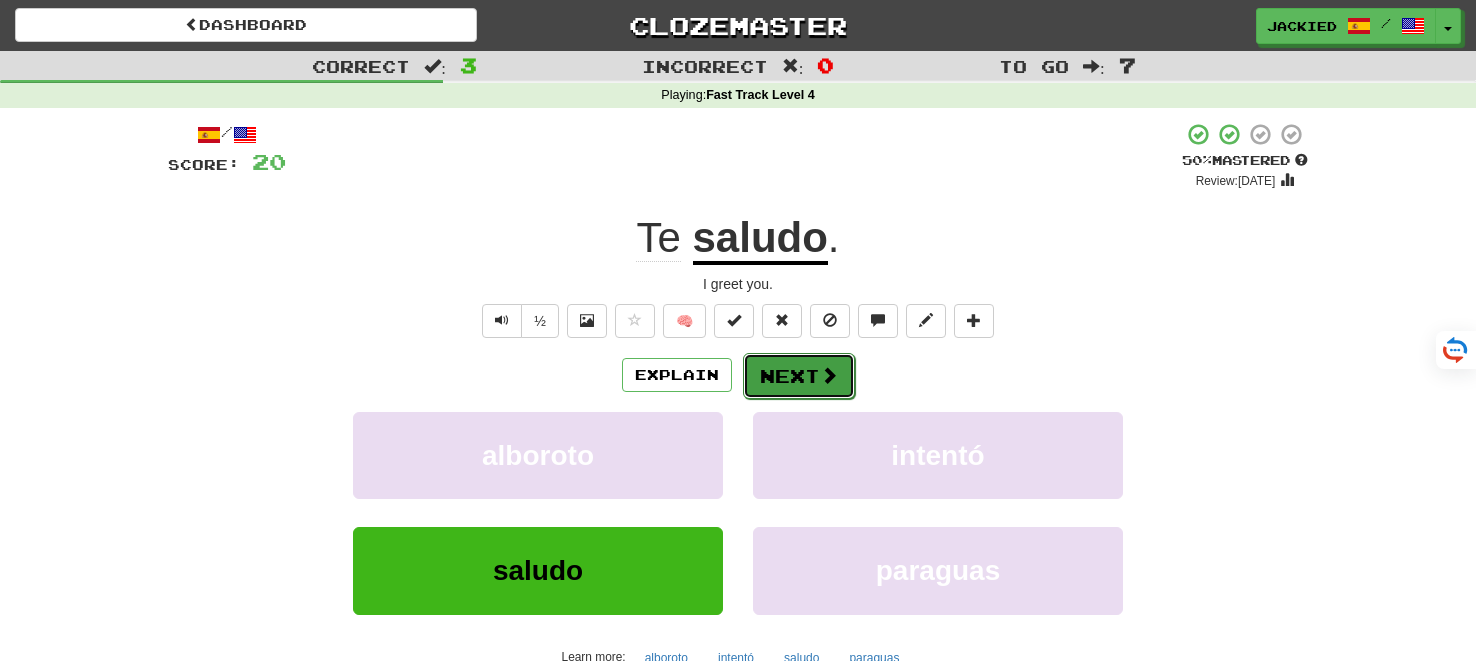 click on "Next" at bounding box center (799, 376) 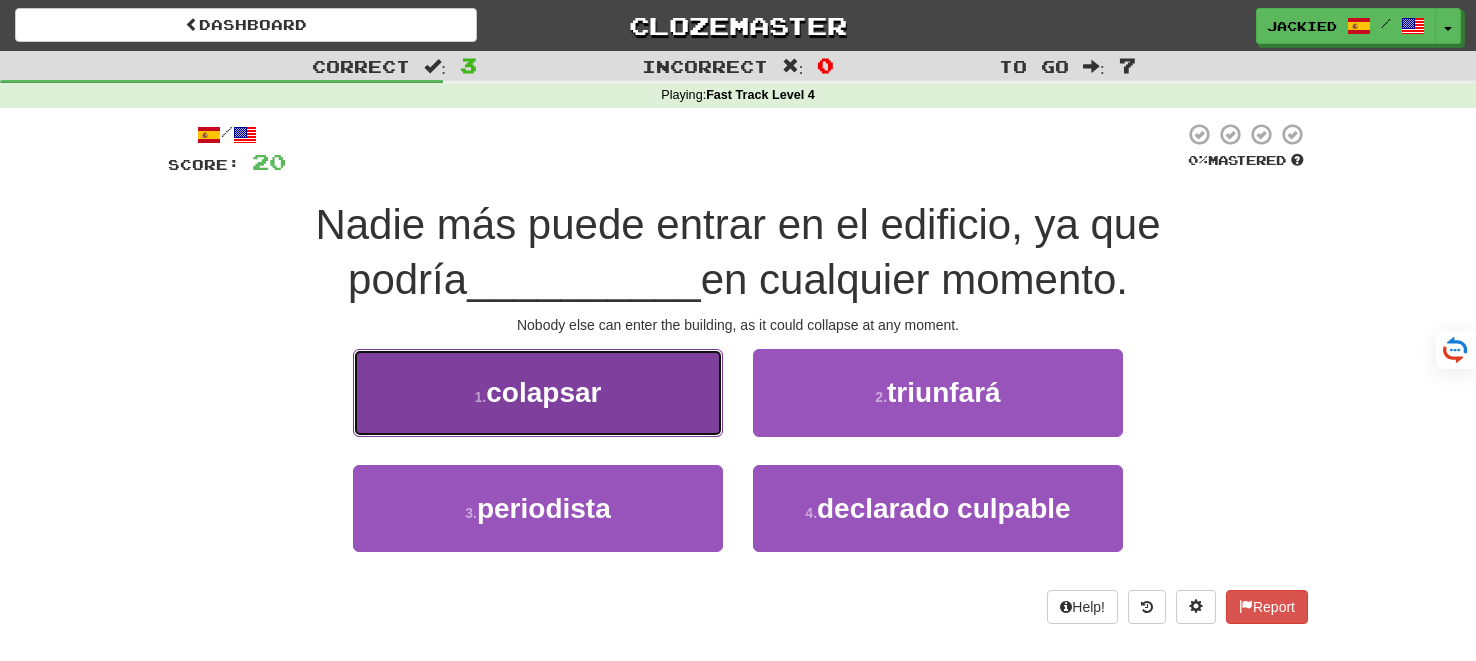 click on "colapsar" at bounding box center [543, 392] 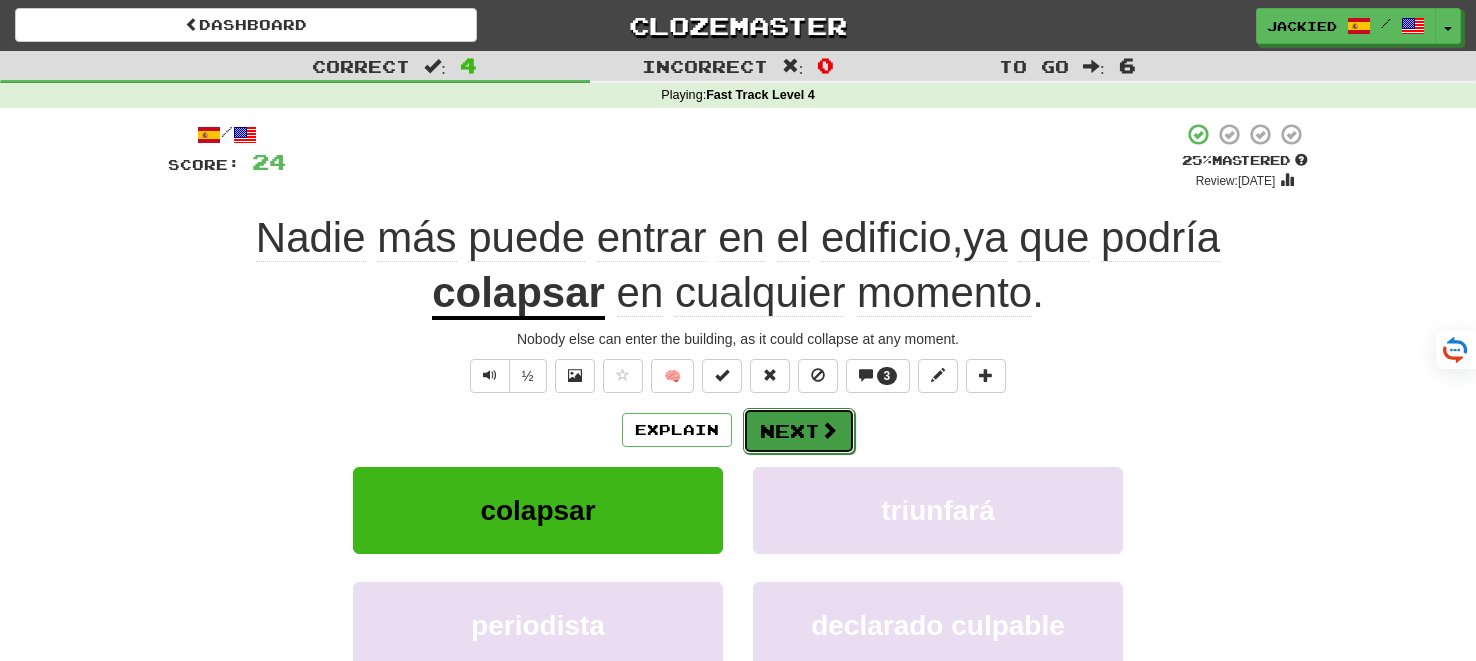 click on "Next" at bounding box center [799, 431] 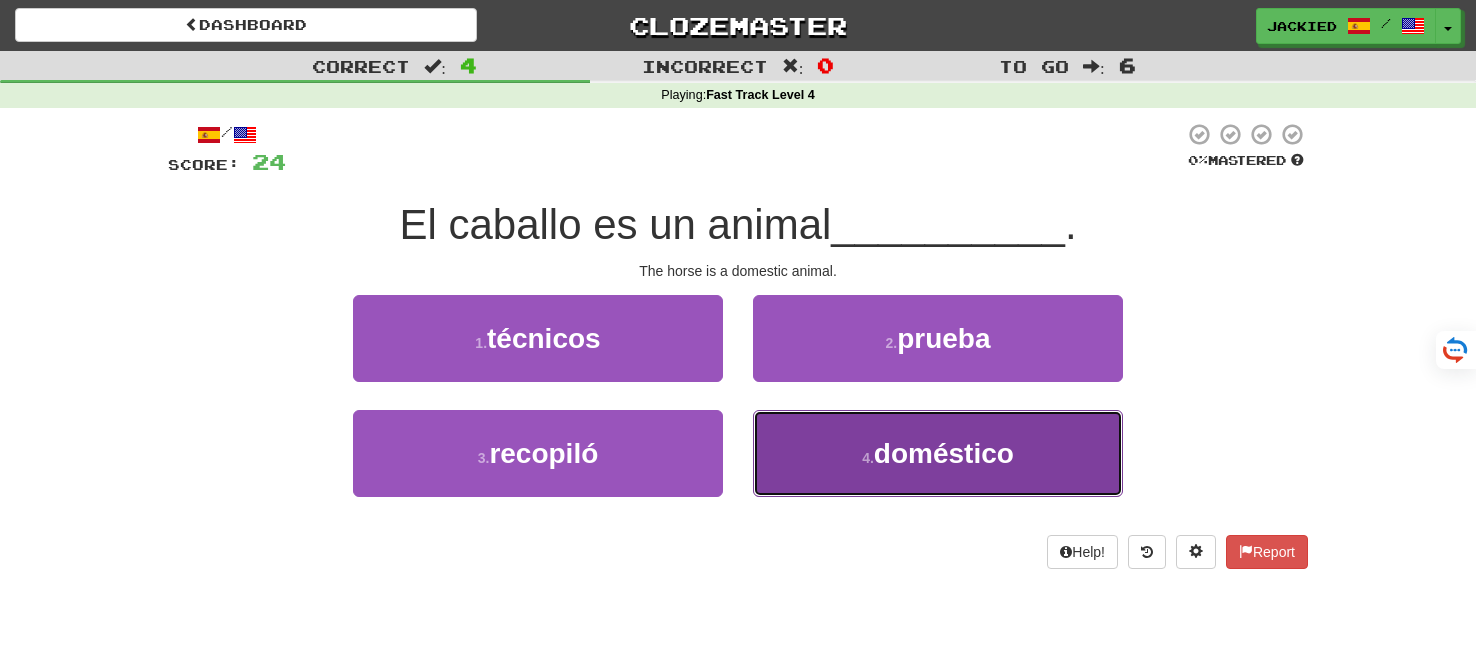 click on "4 .  doméstico" at bounding box center (938, 453) 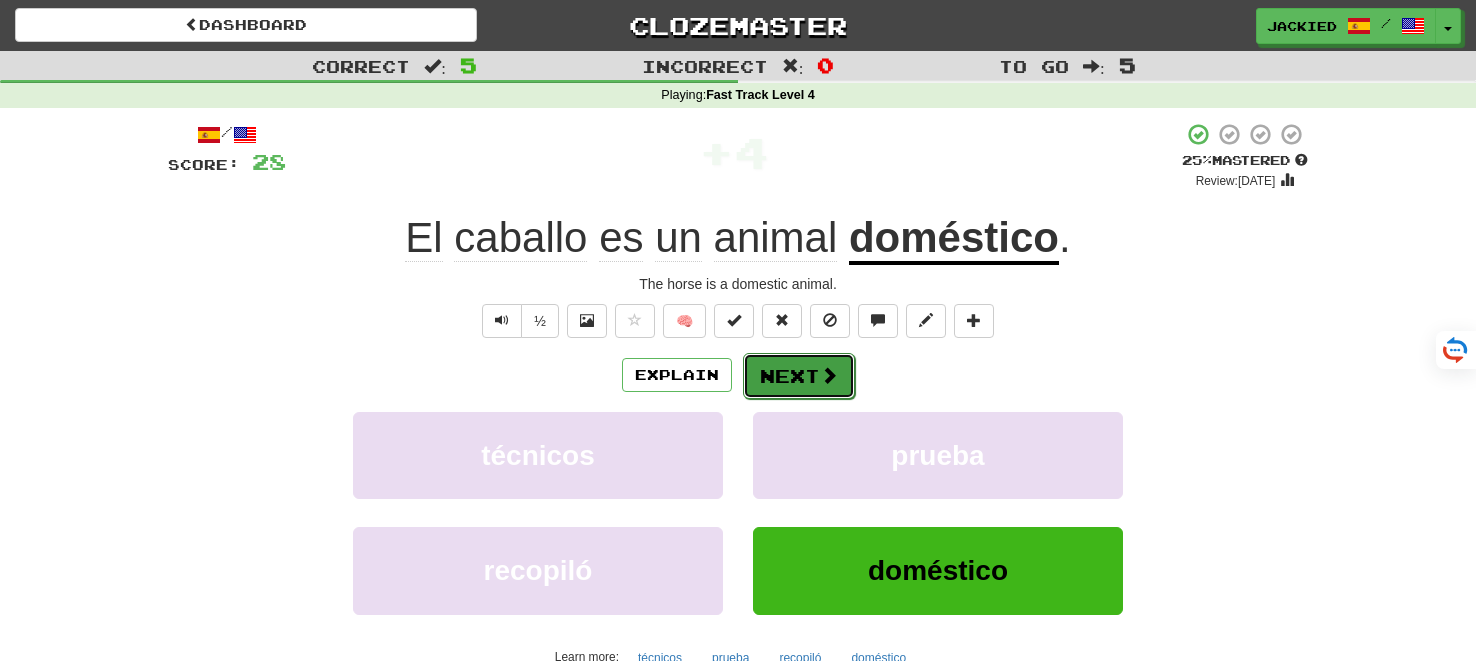 click on "Next" at bounding box center (799, 376) 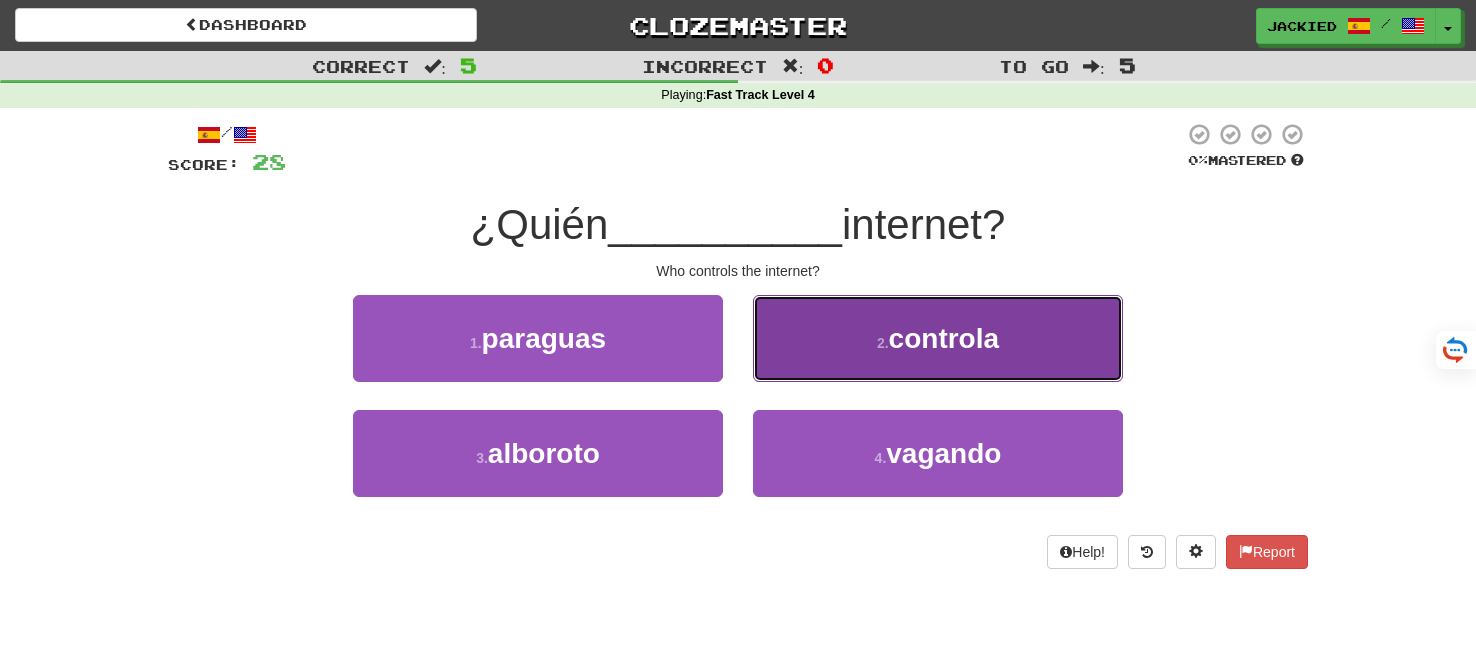 click on "2 .  controla" at bounding box center [938, 338] 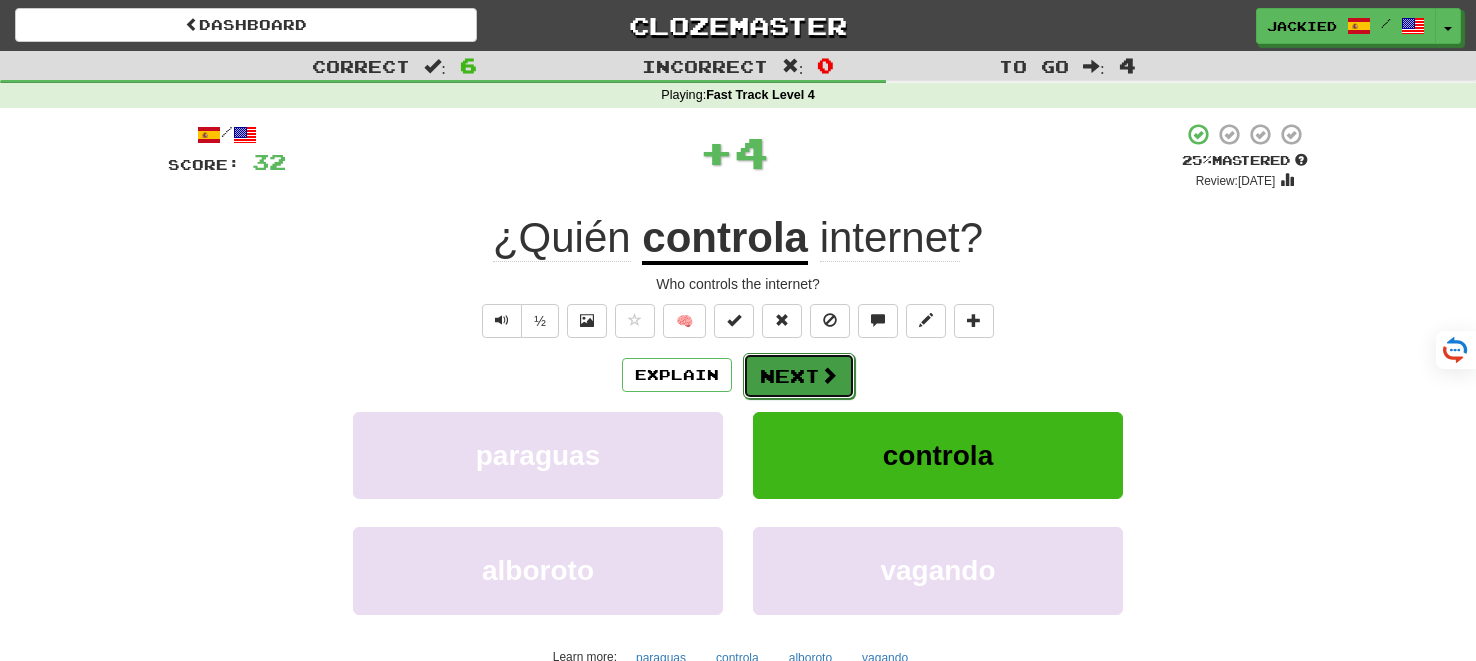 click on "Next" at bounding box center (799, 376) 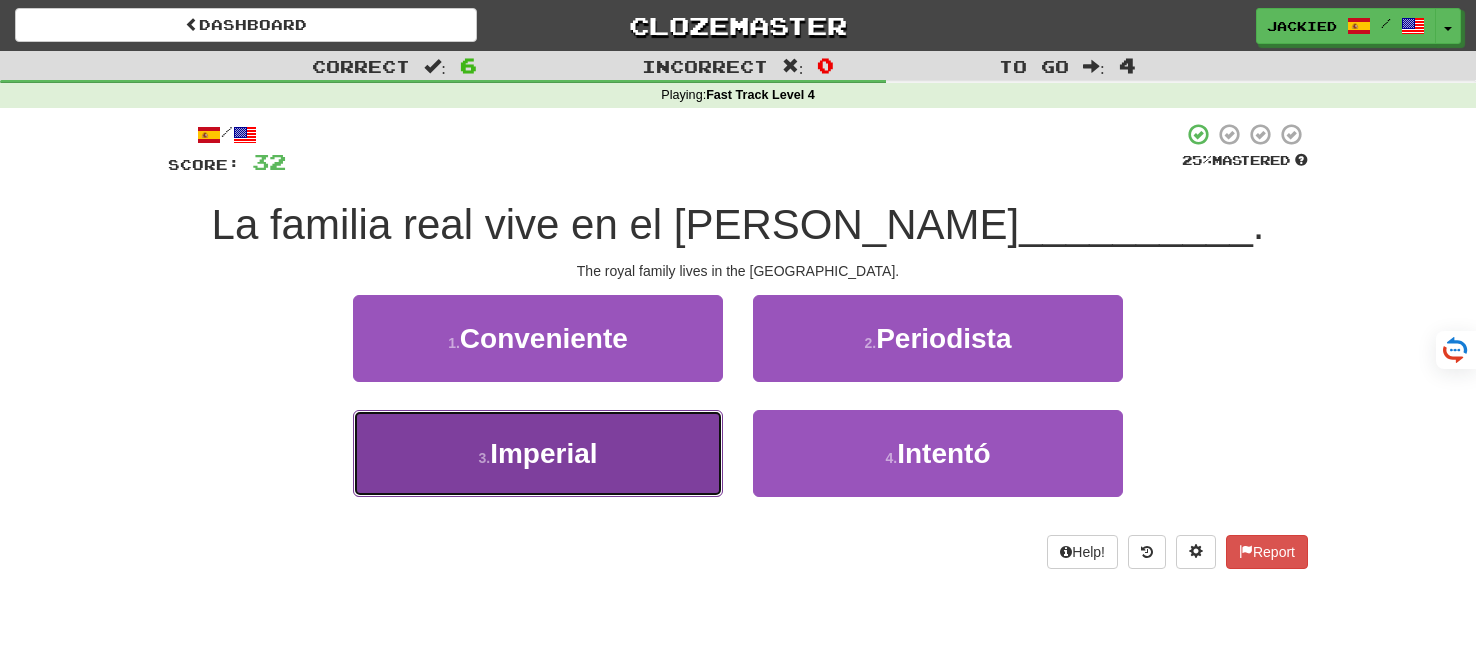 click on "3 .  Imperial" at bounding box center (538, 453) 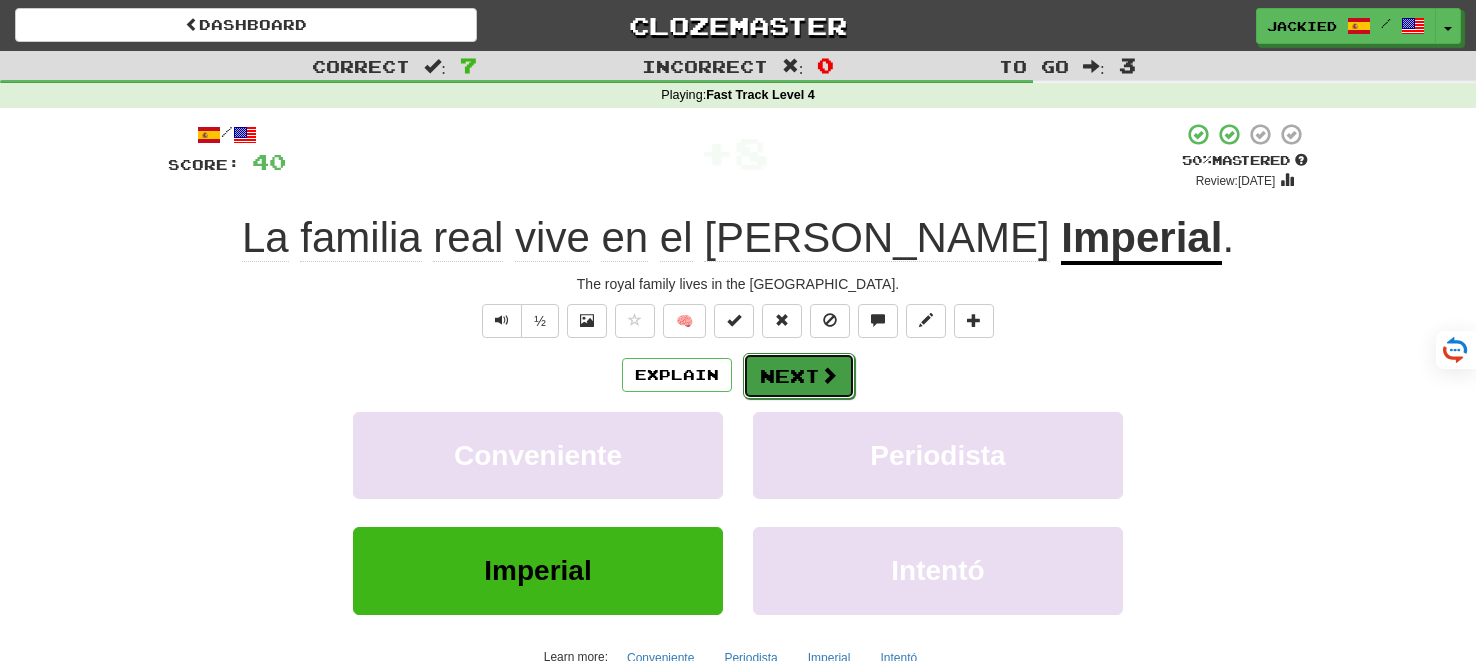 click on "Next" at bounding box center [799, 376] 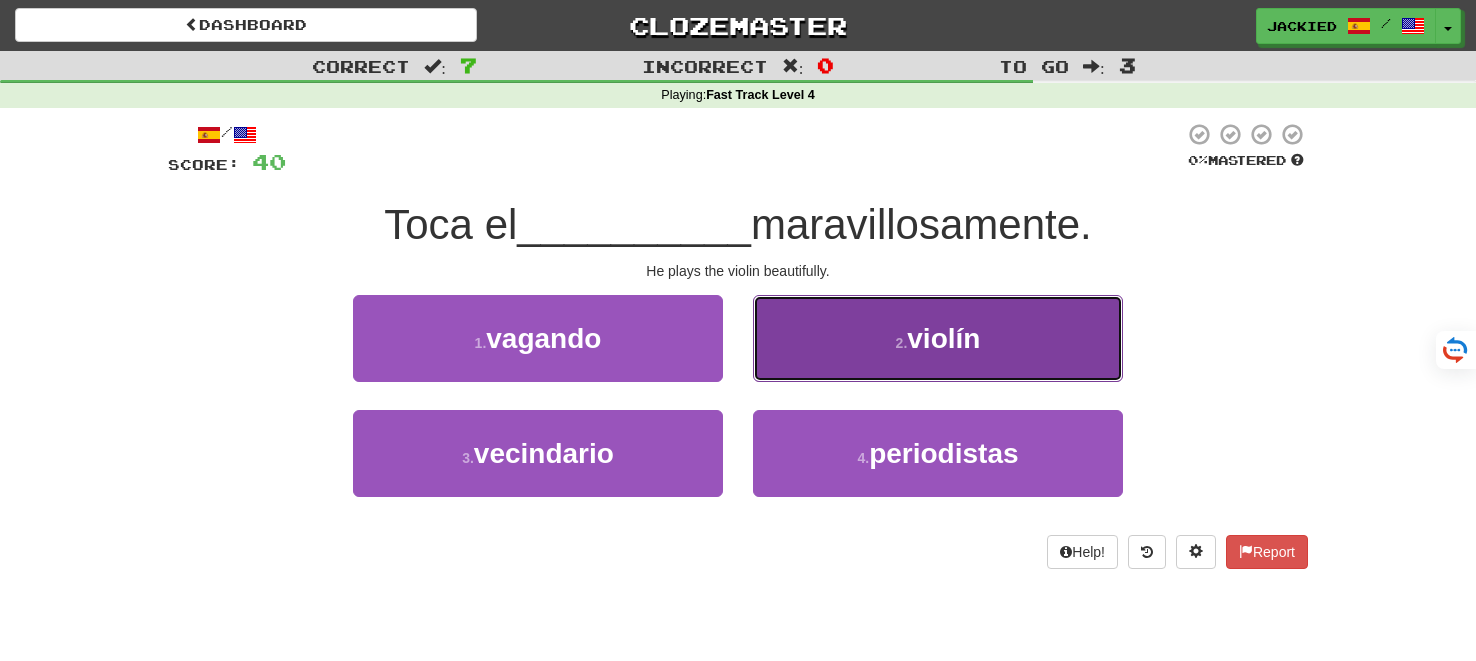 click on "2 .  violín" at bounding box center [938, 338] 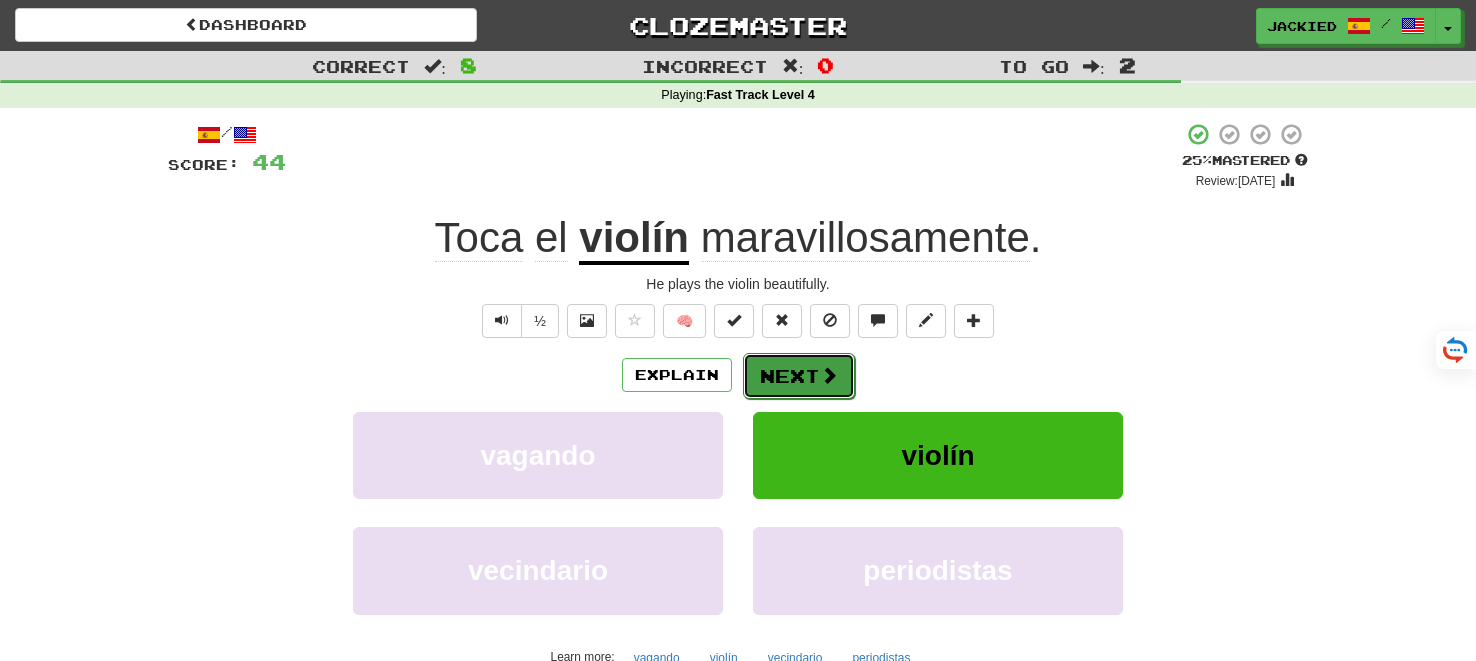 click on "Next" at bounding box center [799, 376] 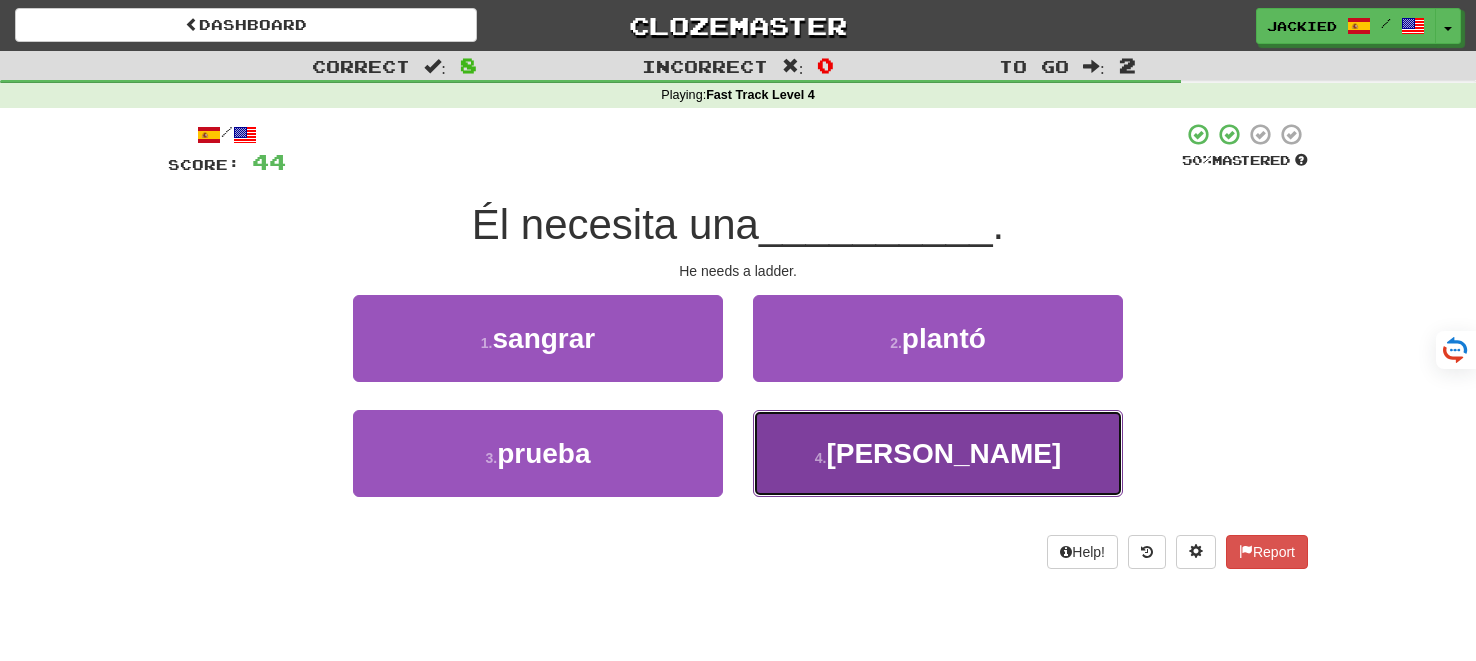 click on "4 .  escalera" at bounding box center [938, 453] 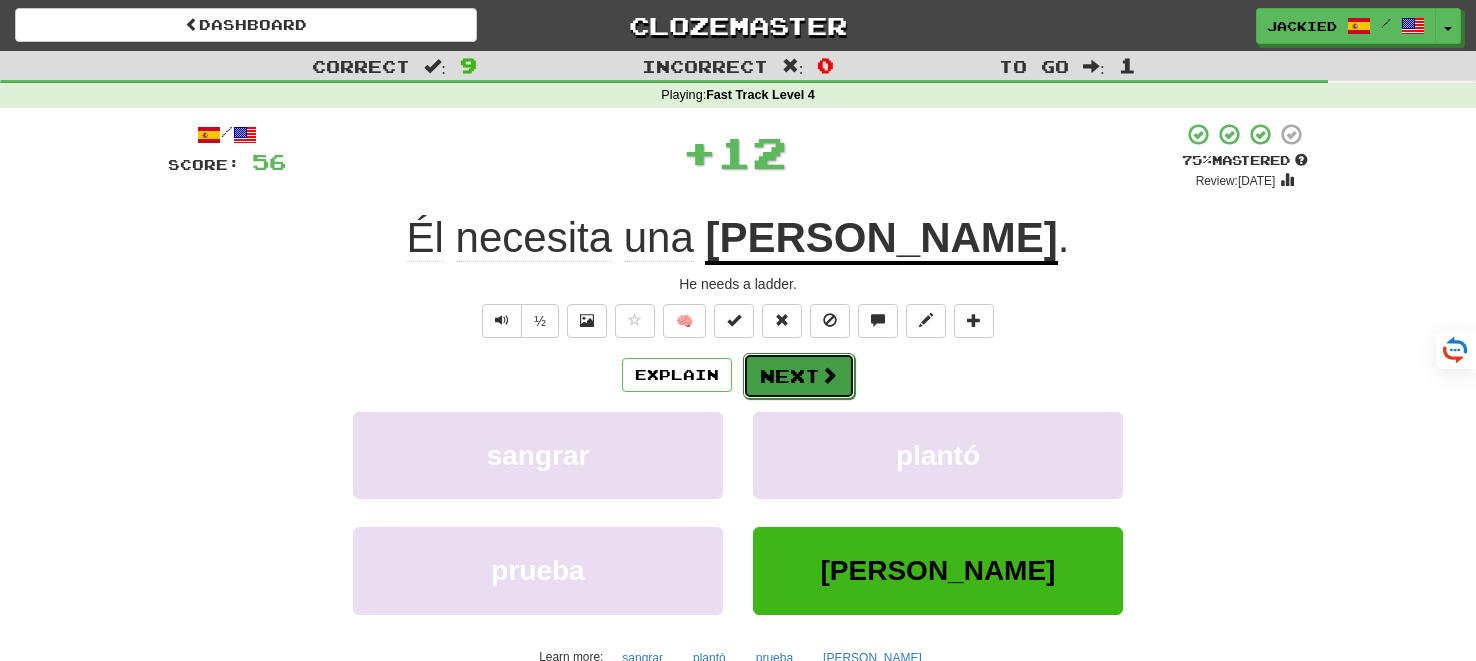 click on "Next" at bounding box center [799, 376] 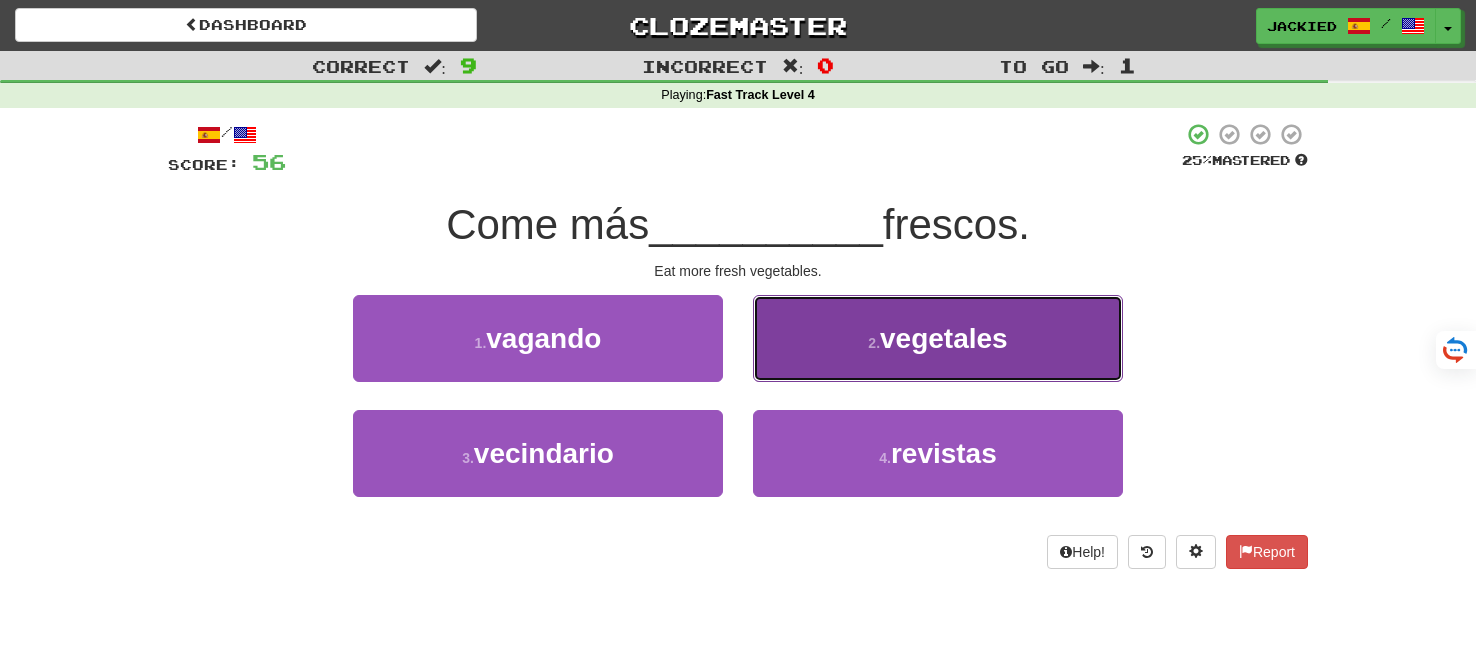 click on "2 .  vegetales" at bounding box center [938, 338] 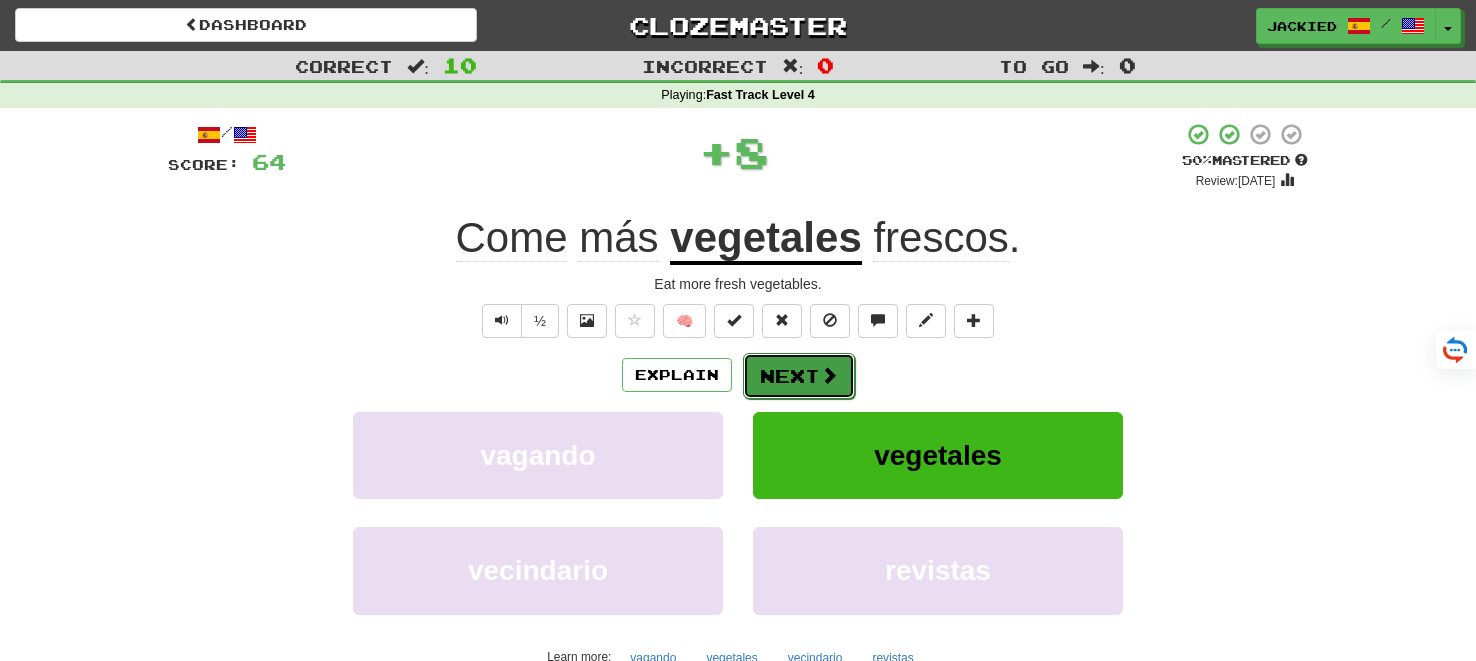 click on "Next" at bounding box center [799, 376] 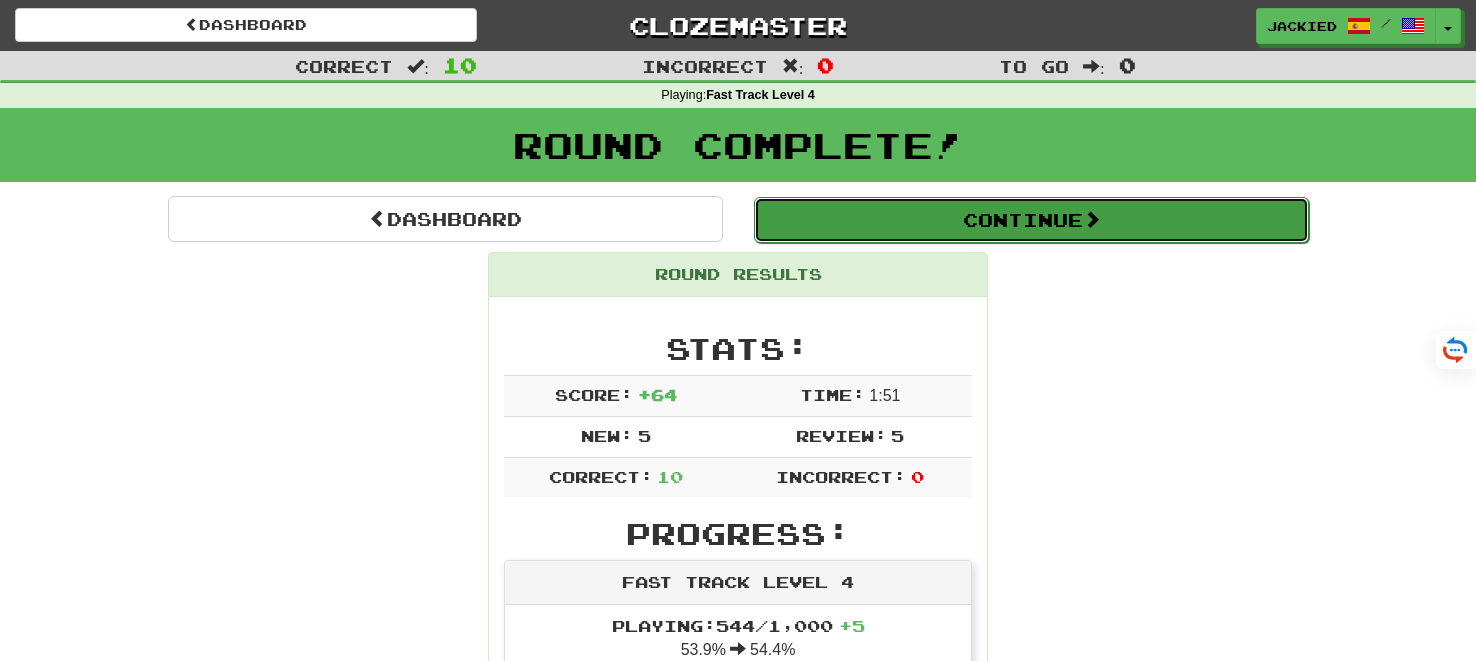 click on "Continue" at bounding box center [1031, 220] 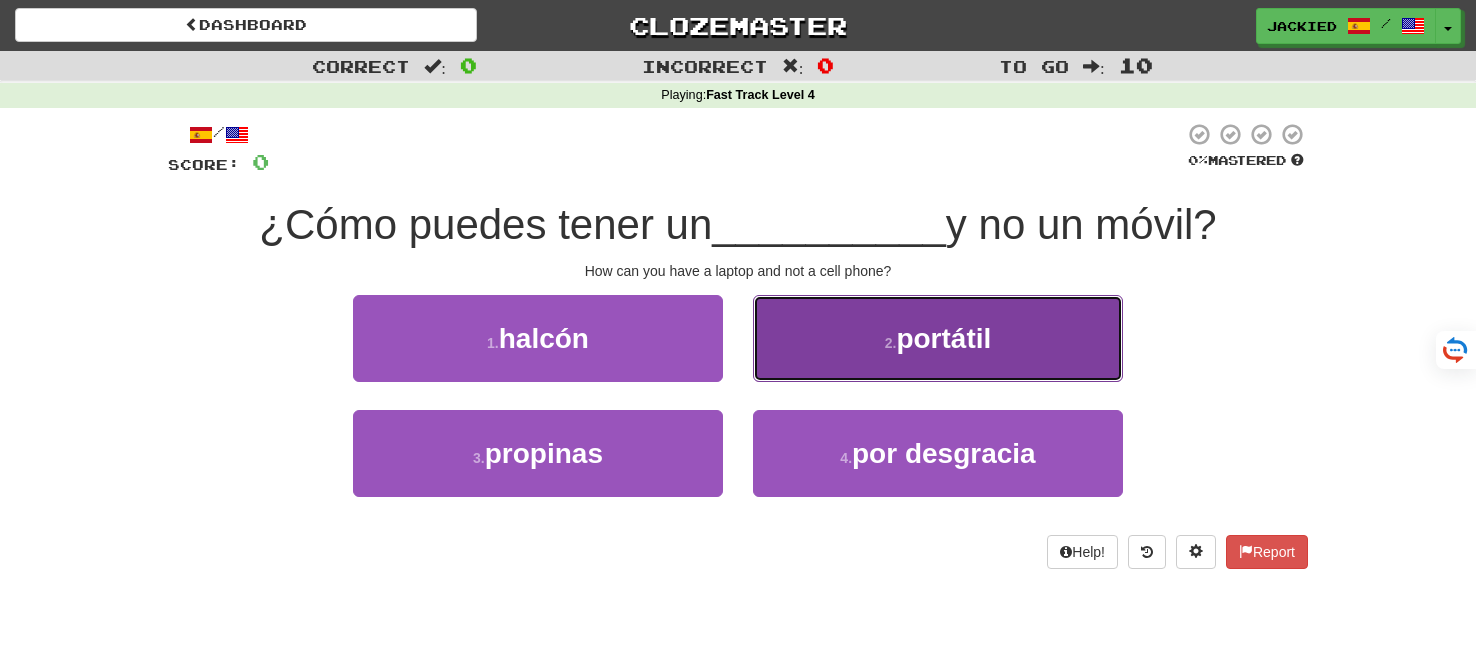 click on "2 .  portátil" at bounding box center [938, 338] 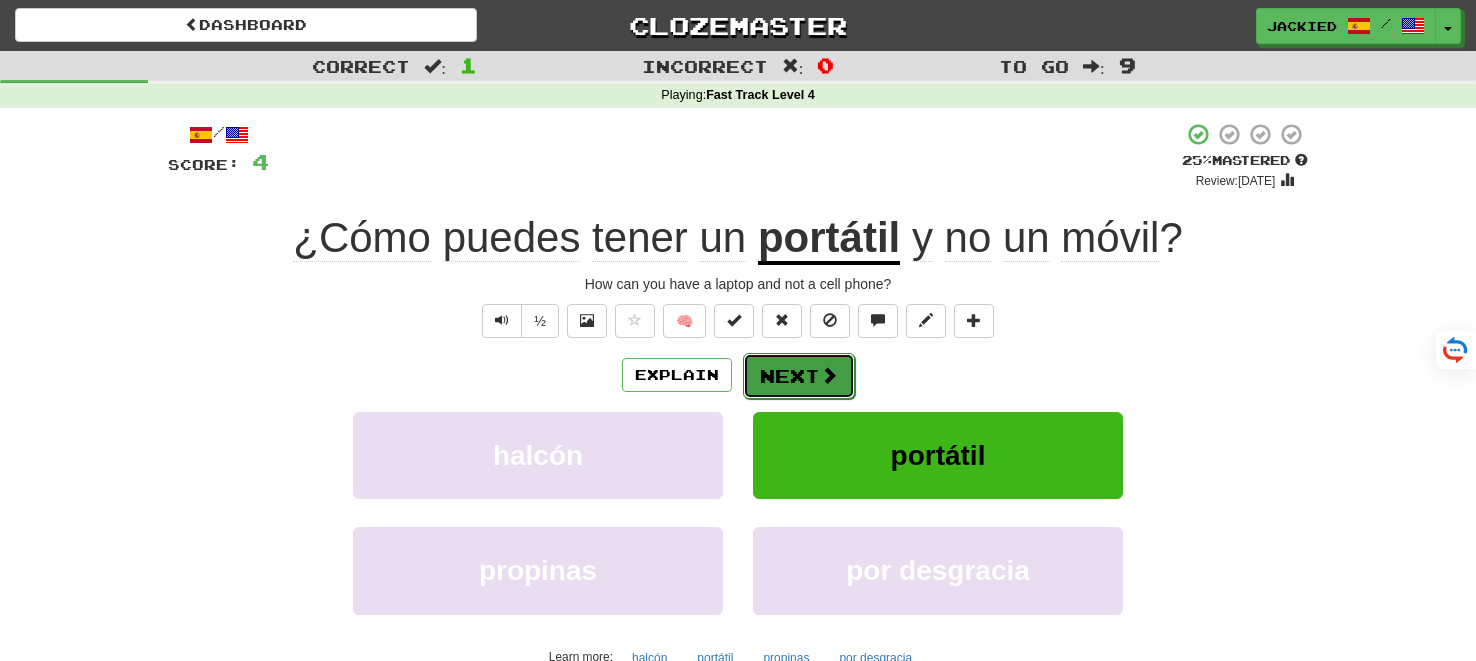 click on "Next" at bounding box center (799, 376) 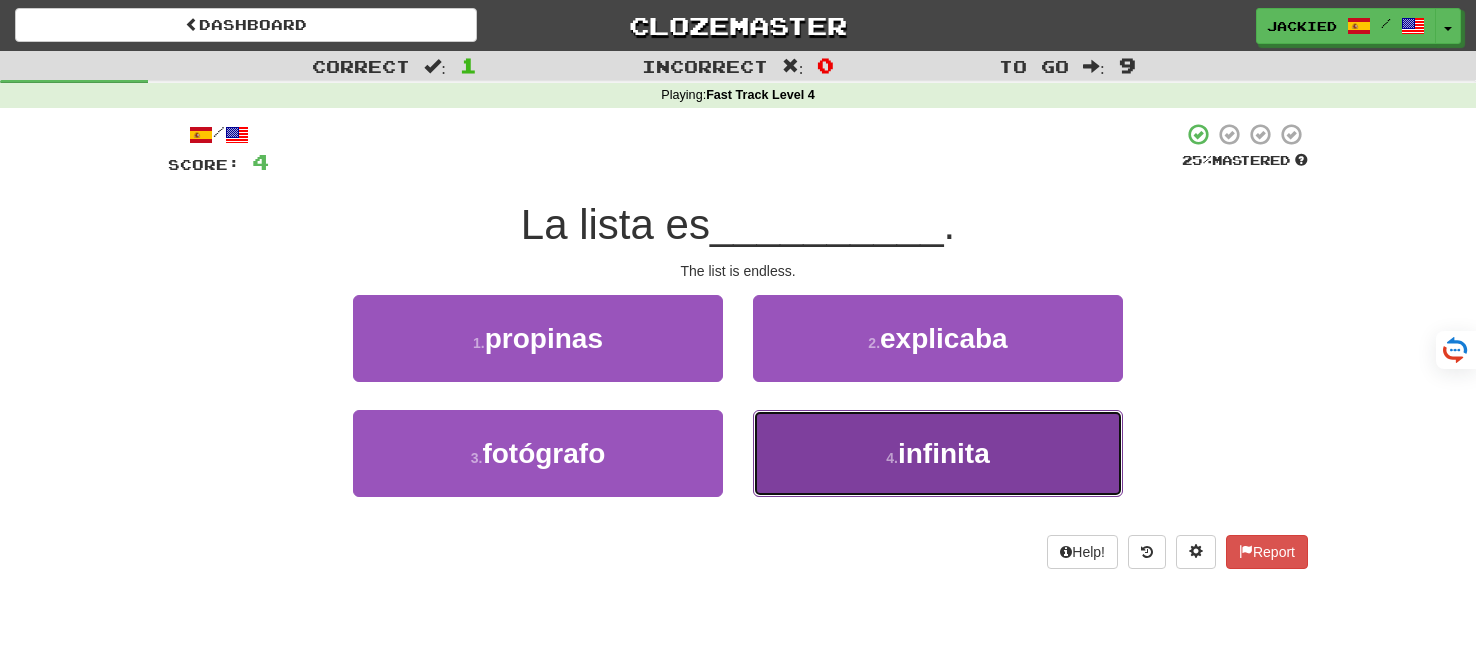 click on "4 .  infinita" at bounding box center (938, 453) 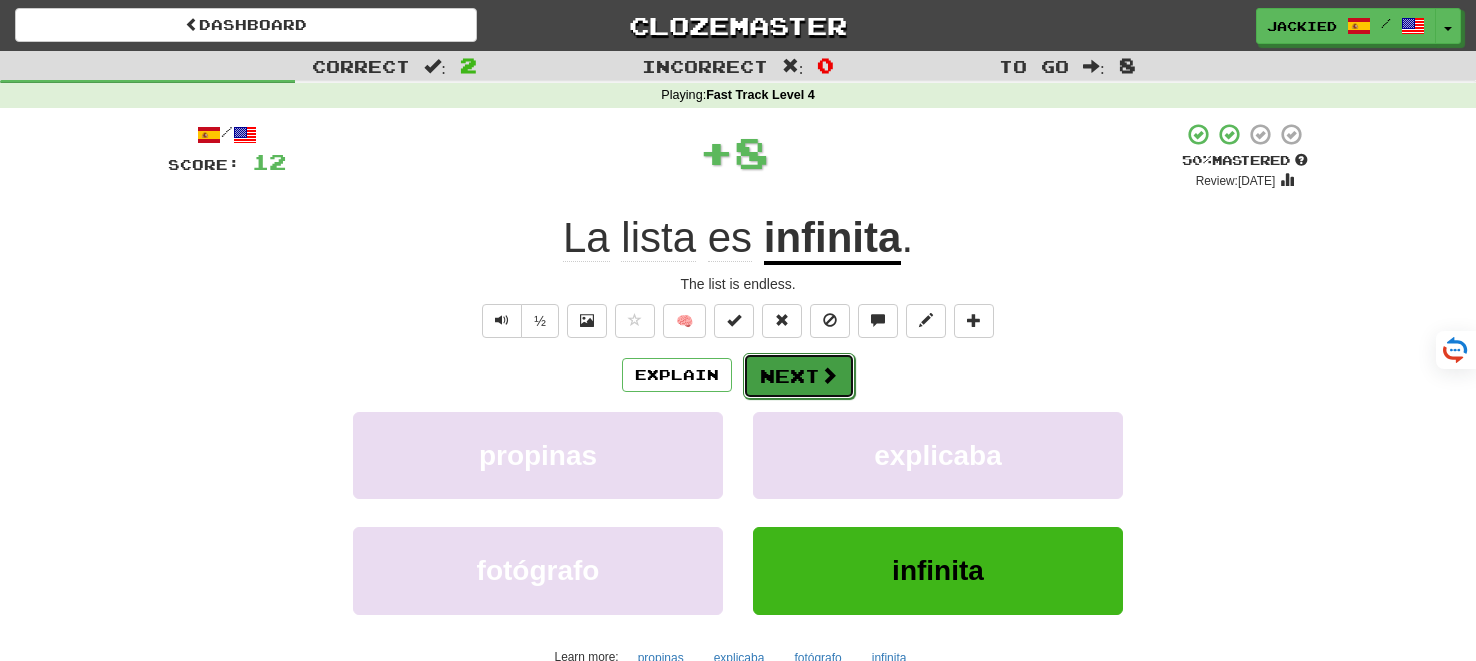 click on "Next" at bounding box center [799, 376] 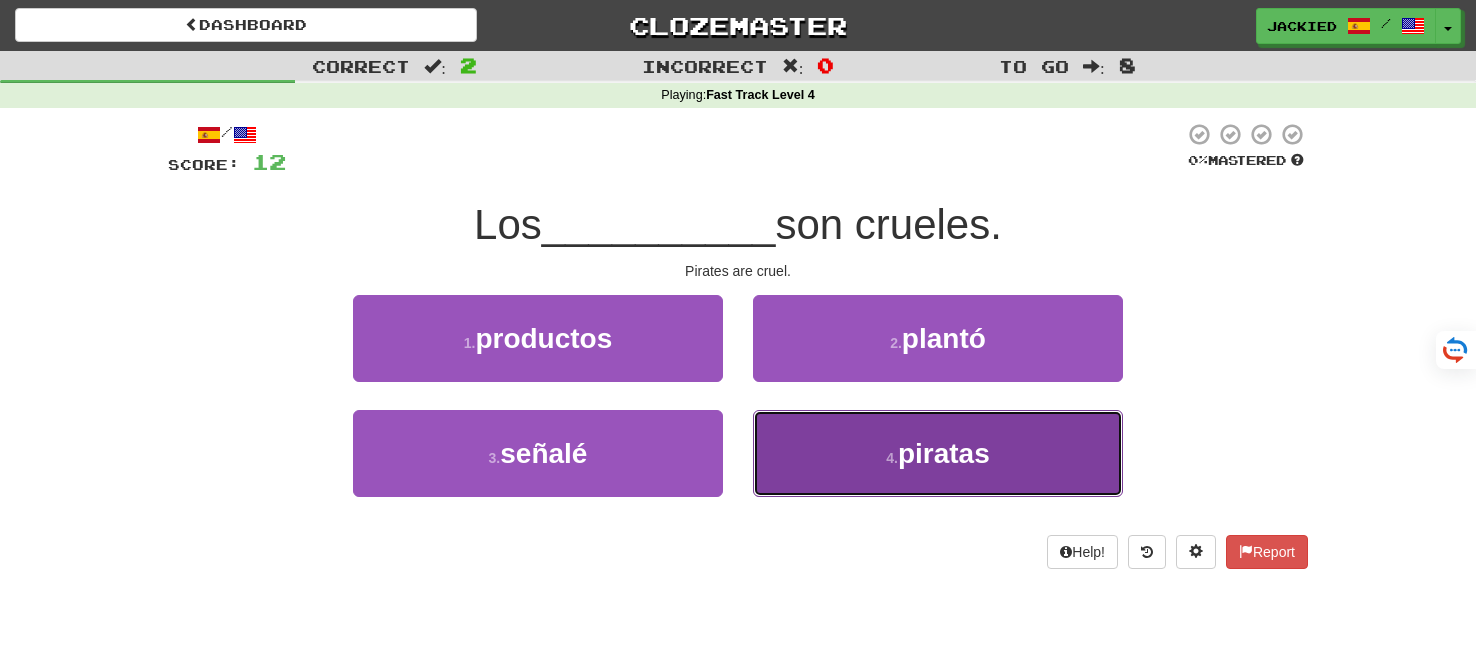 click on "4 .  piratas" at bounding box center (938, 453) 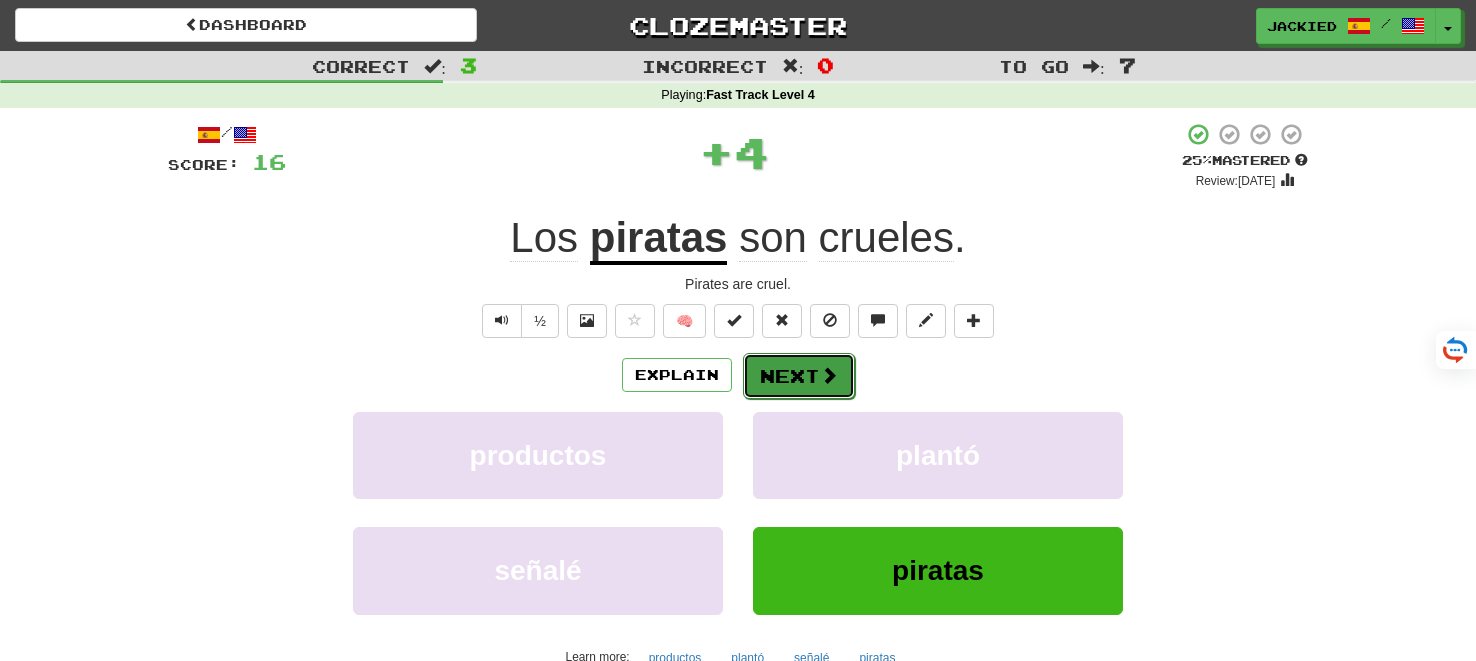 click on "Next" at bounding box center (799, 376) 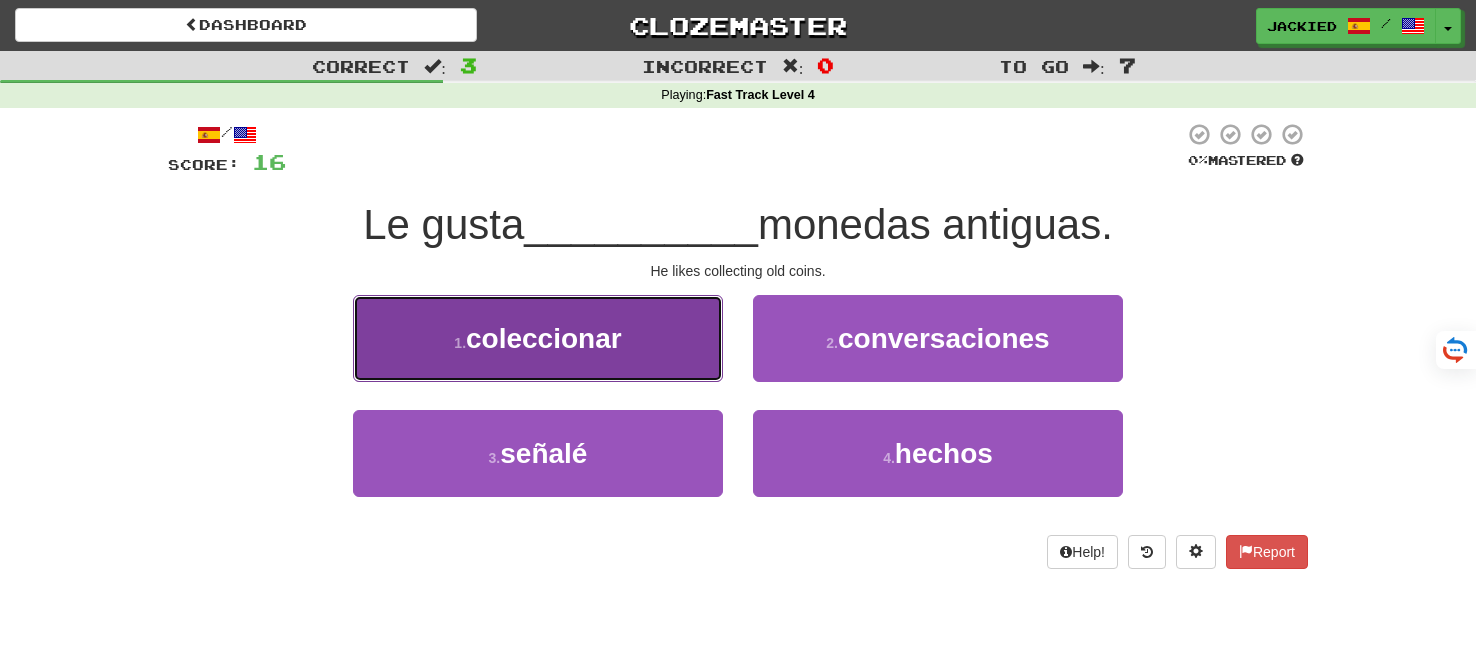 click on "1 .  coleccionar" at bounding box center (538, 338) 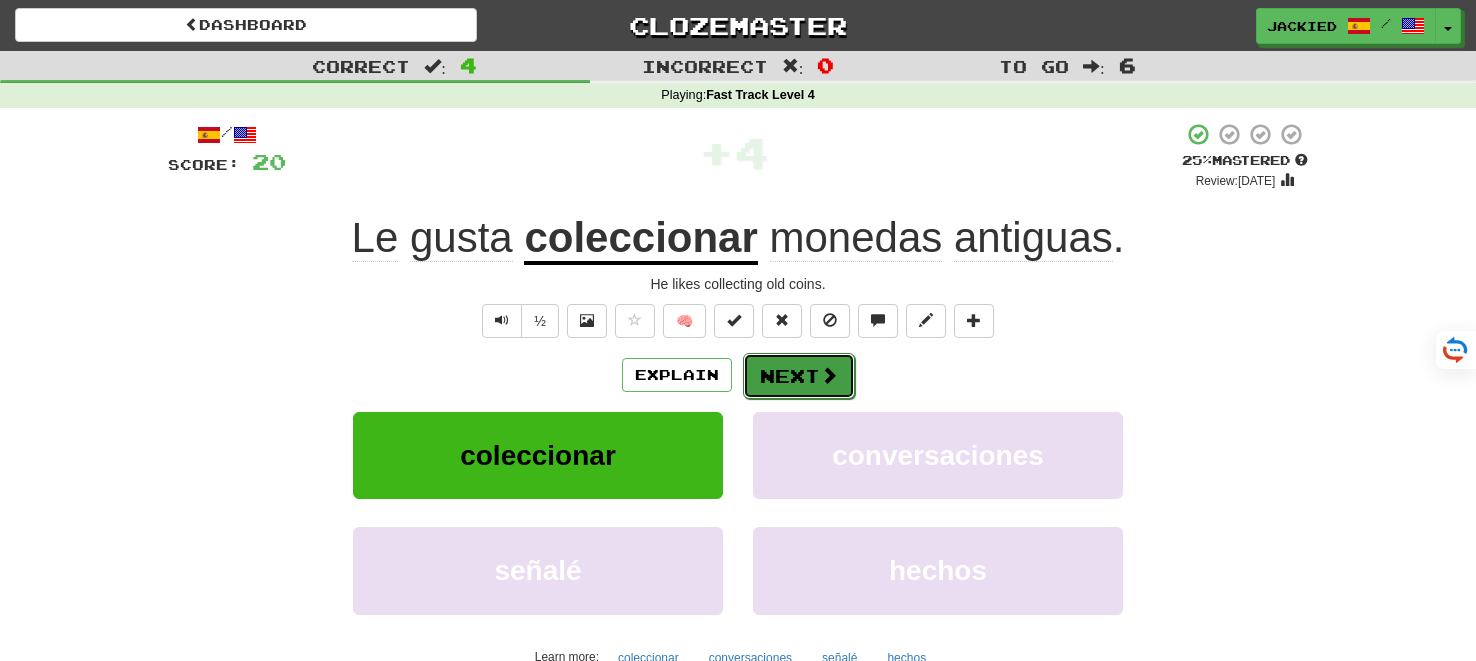 click on "Next" at bounding box center (799, 376) 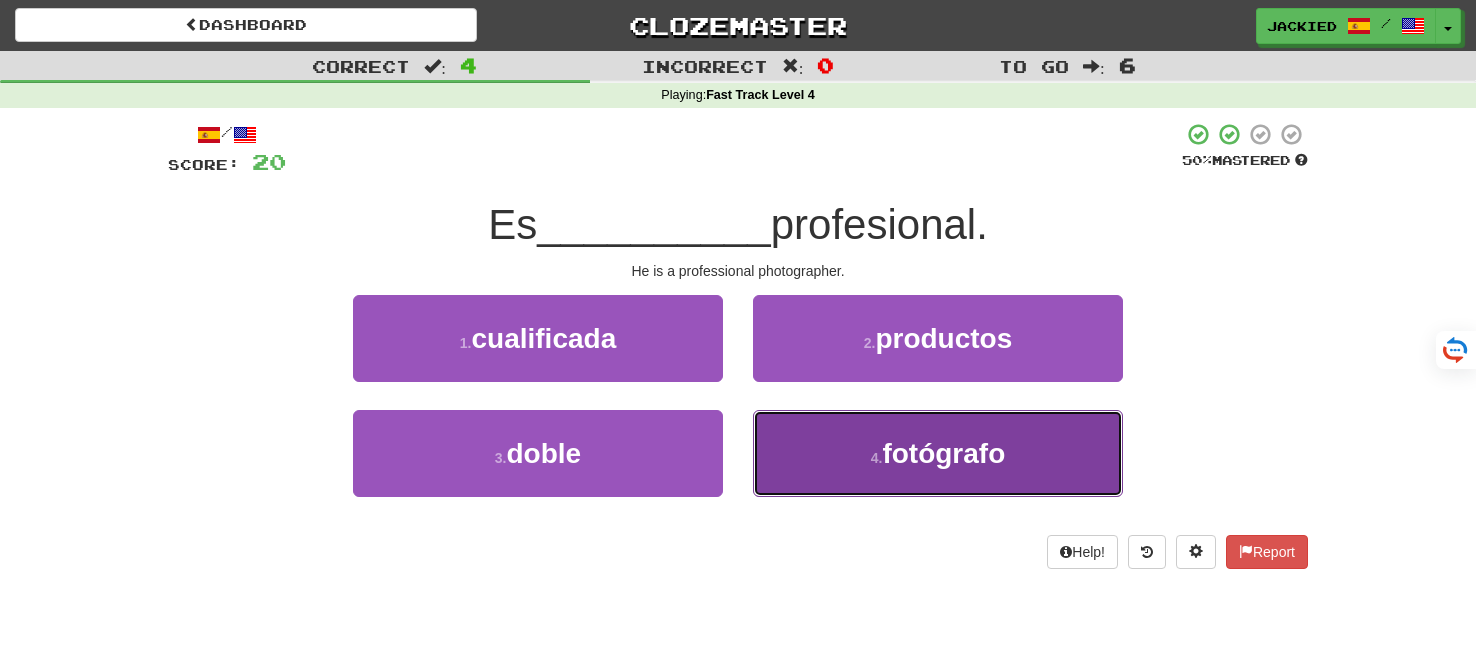 click on "4 .  fotógrafo" at bounding box center [938, 453] 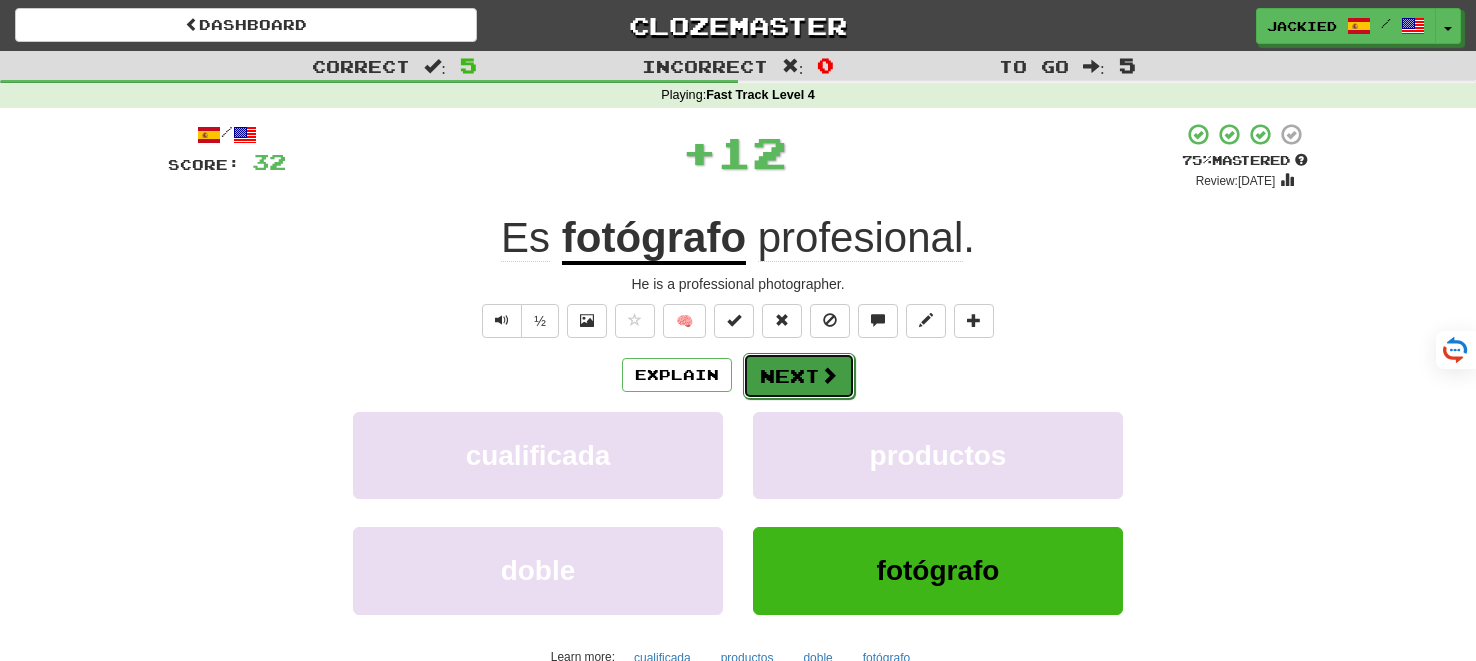 click on "Next" at bounding box center [799, 376] 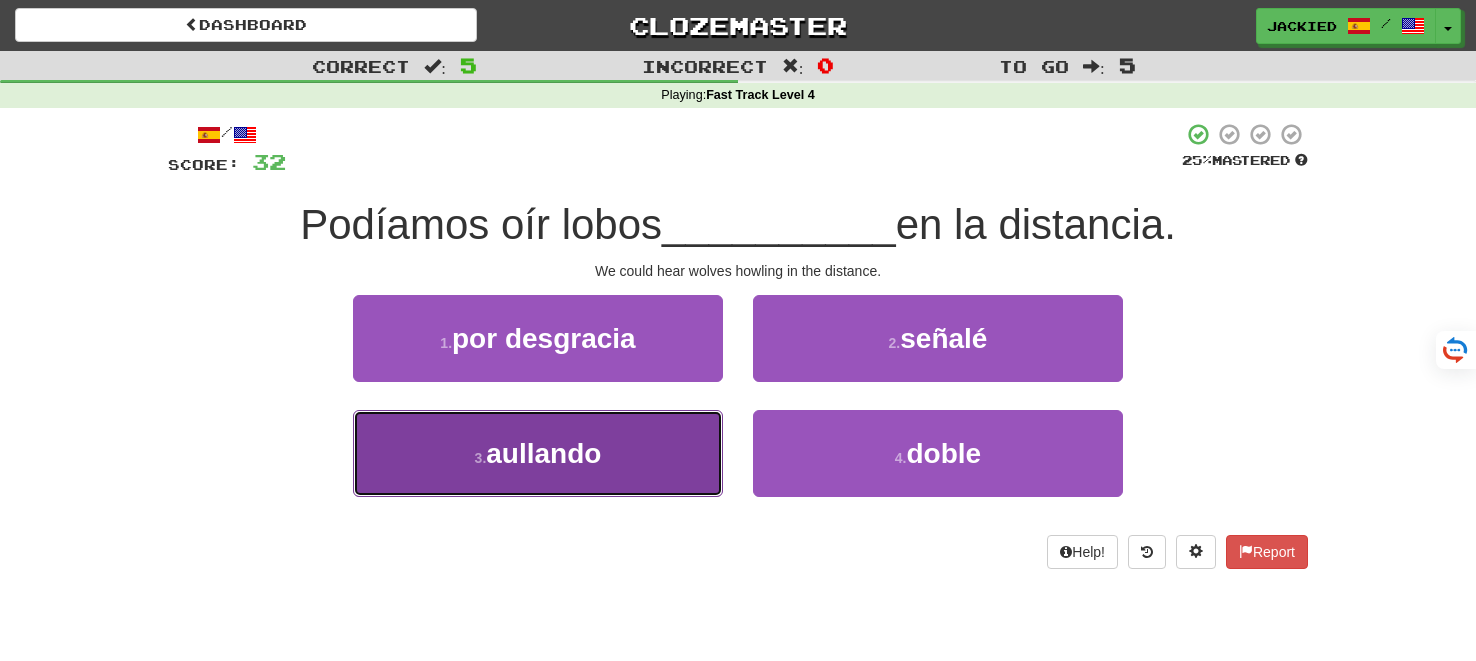 click on "3 .  aullando" at bounding box center (538, 453) 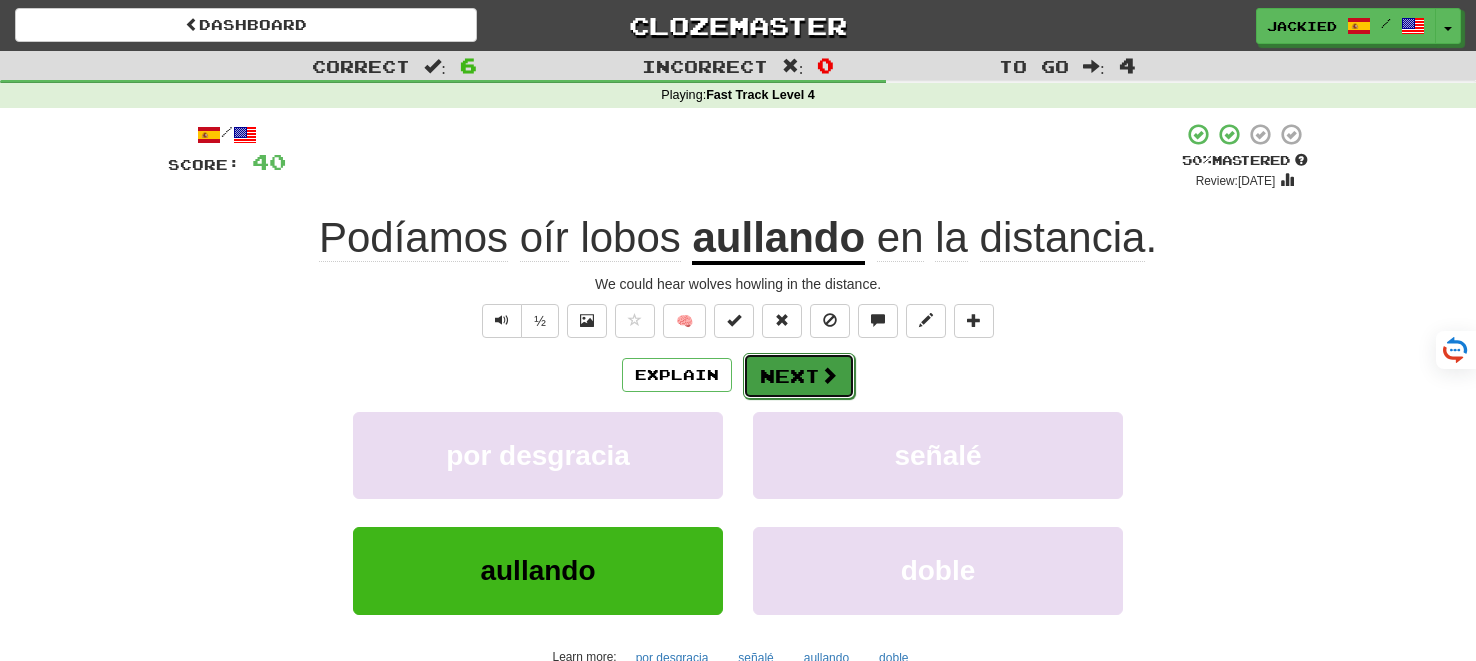 click on "Next" at bounding box center [799, 376] 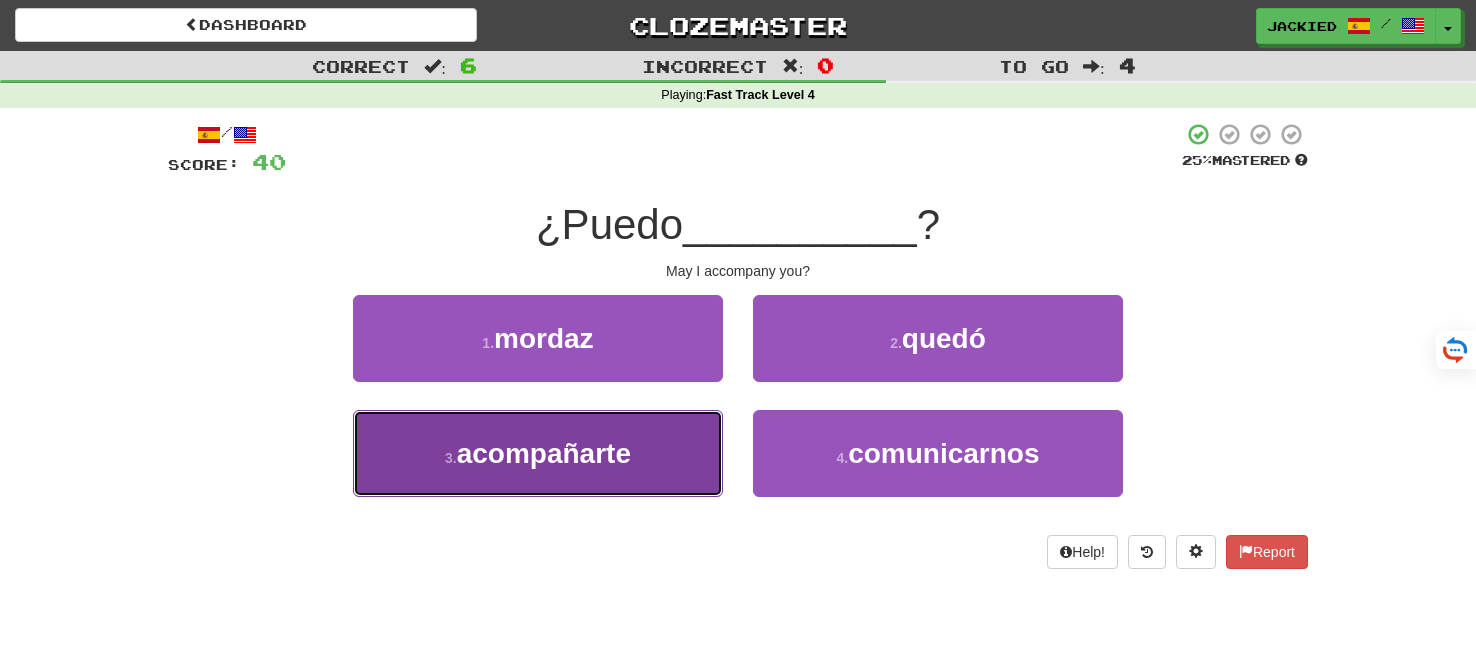 click on "3 .  acompañarte" at bounding box center (538, 453) 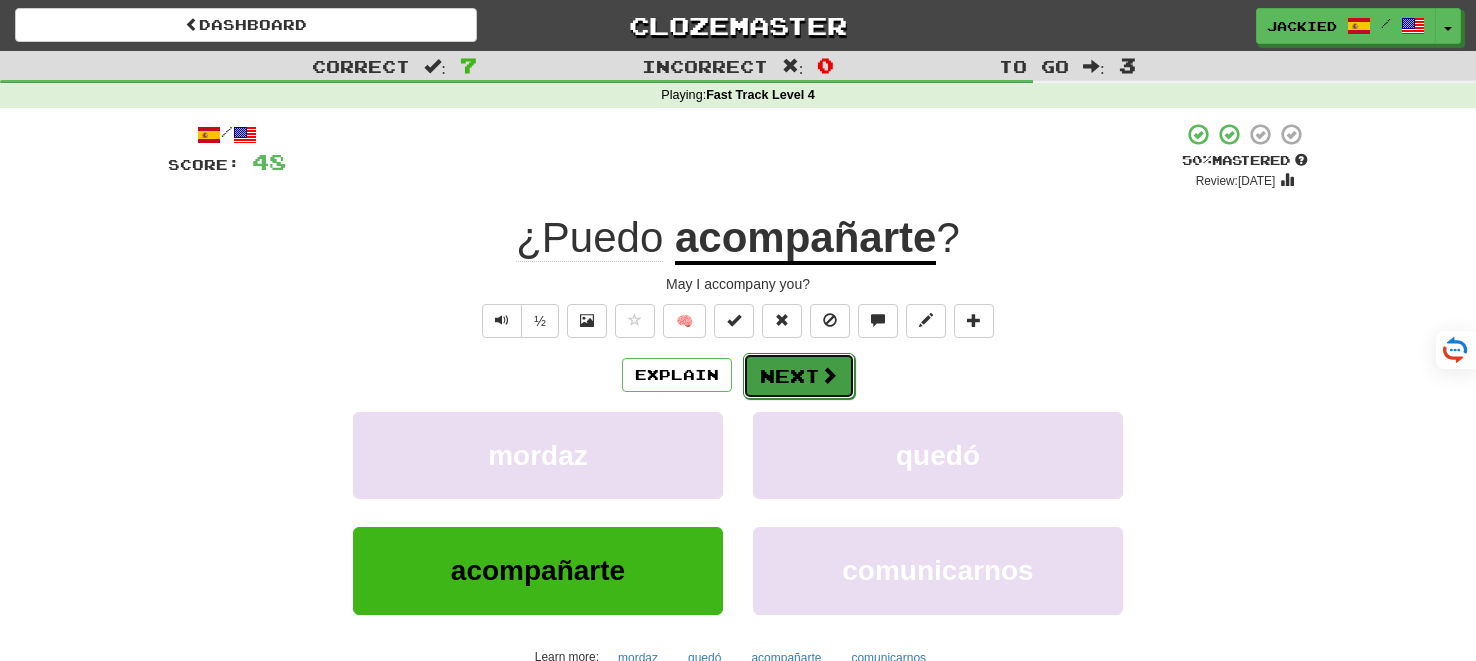 click on "Next" at bounding box center (799, 376) 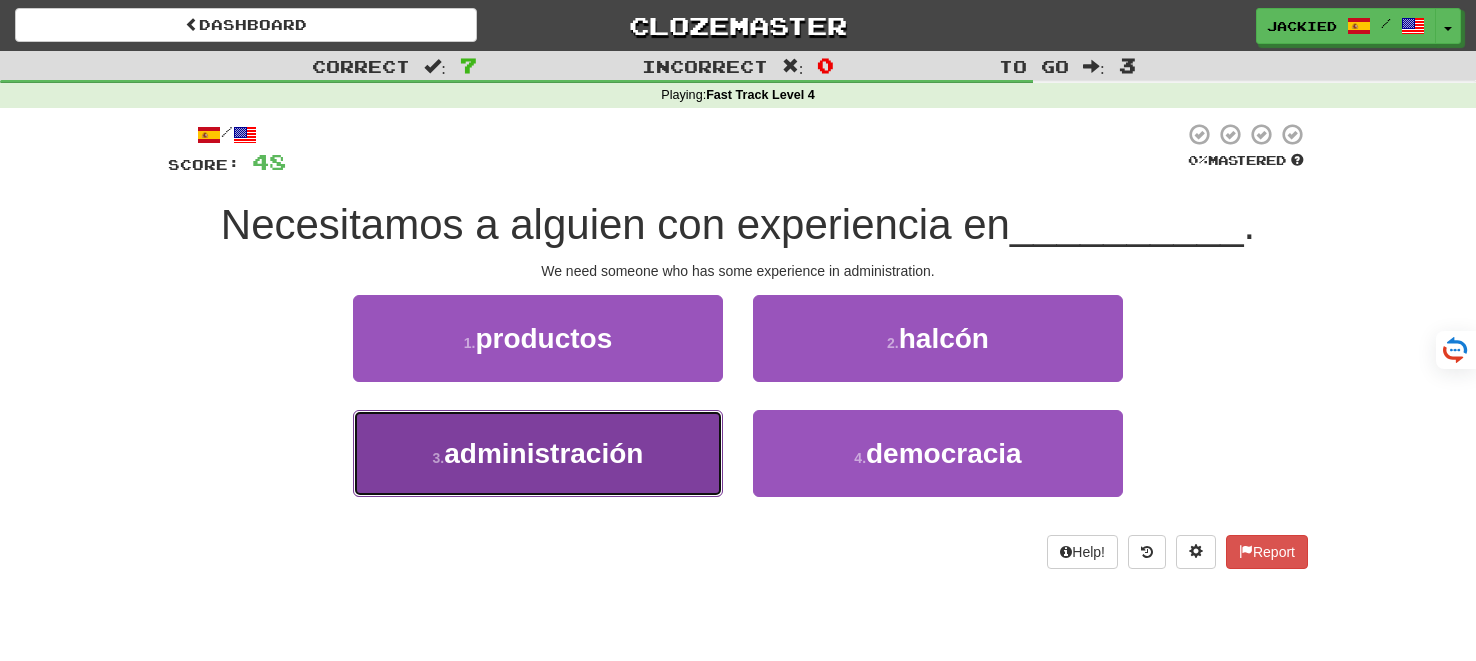 click on "3 .  administración" at bounding box center [538, 453] 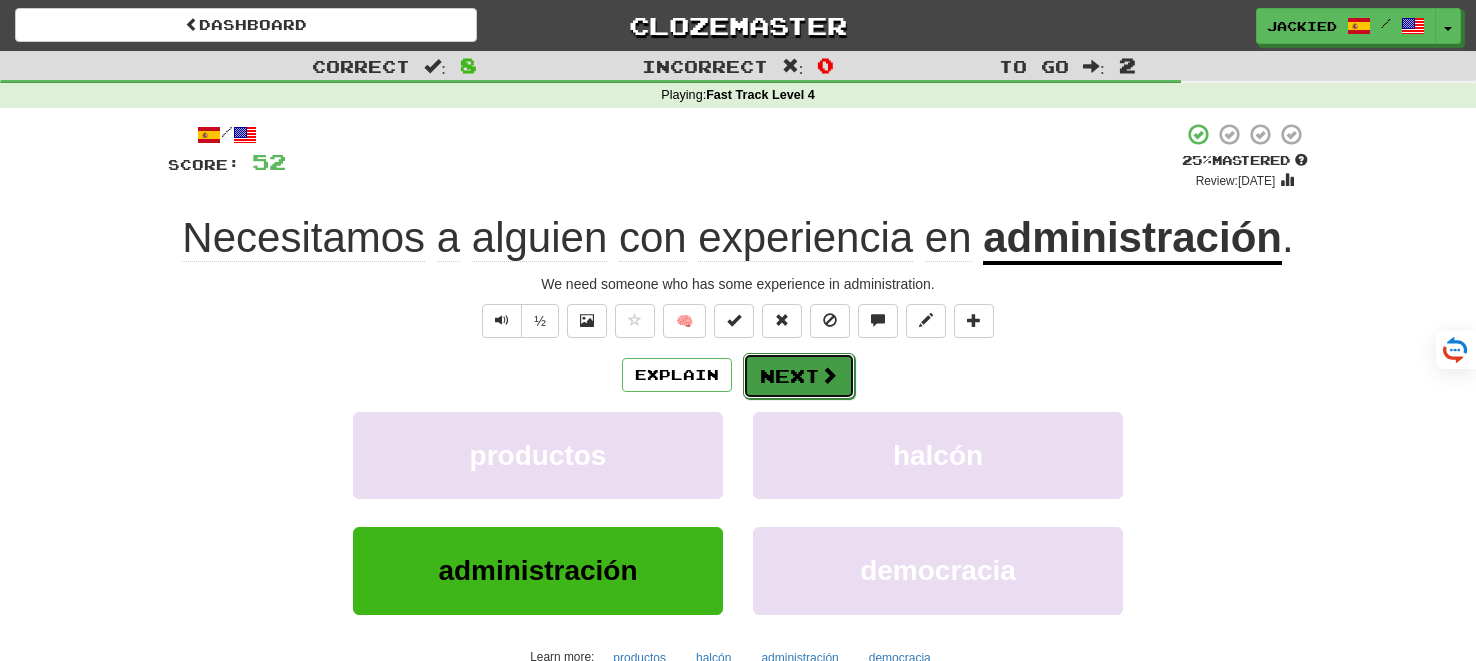 click on "Next" at bounding box center (799, 376) 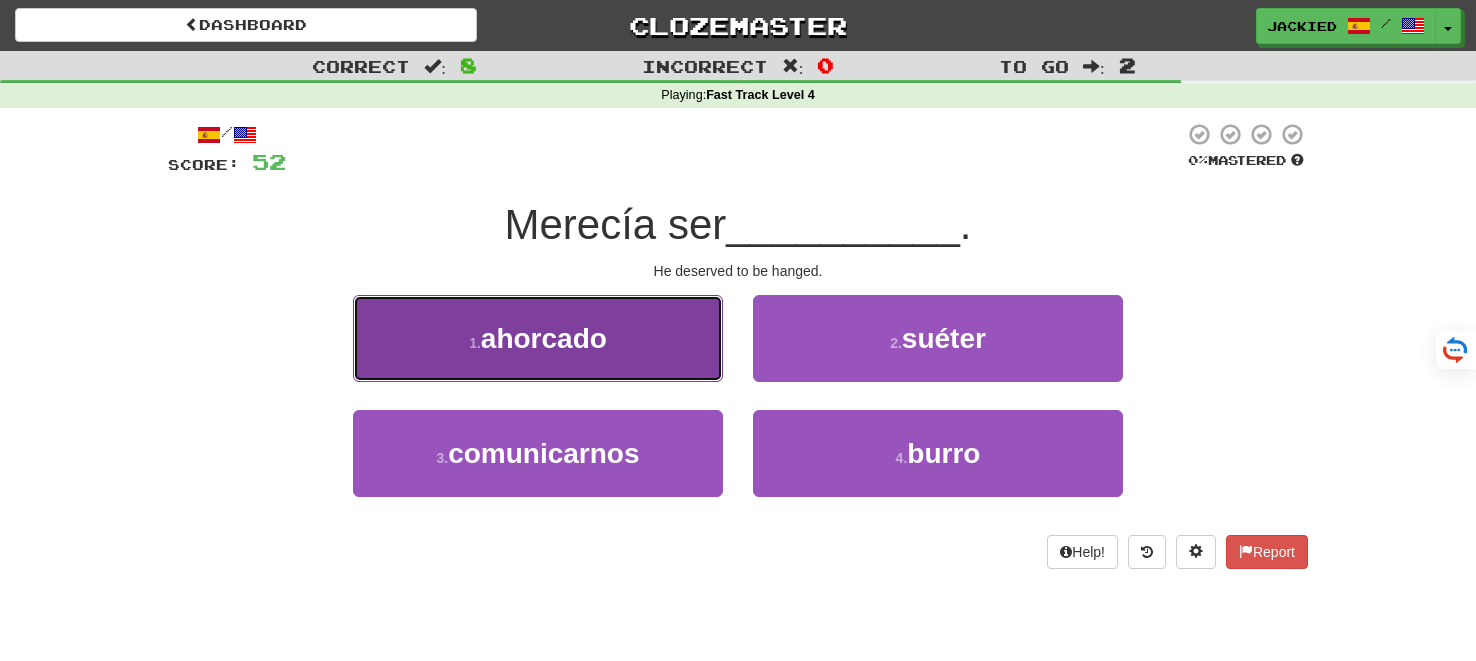 click on "1 .  ahorcado" at bounding box center (538, 338) 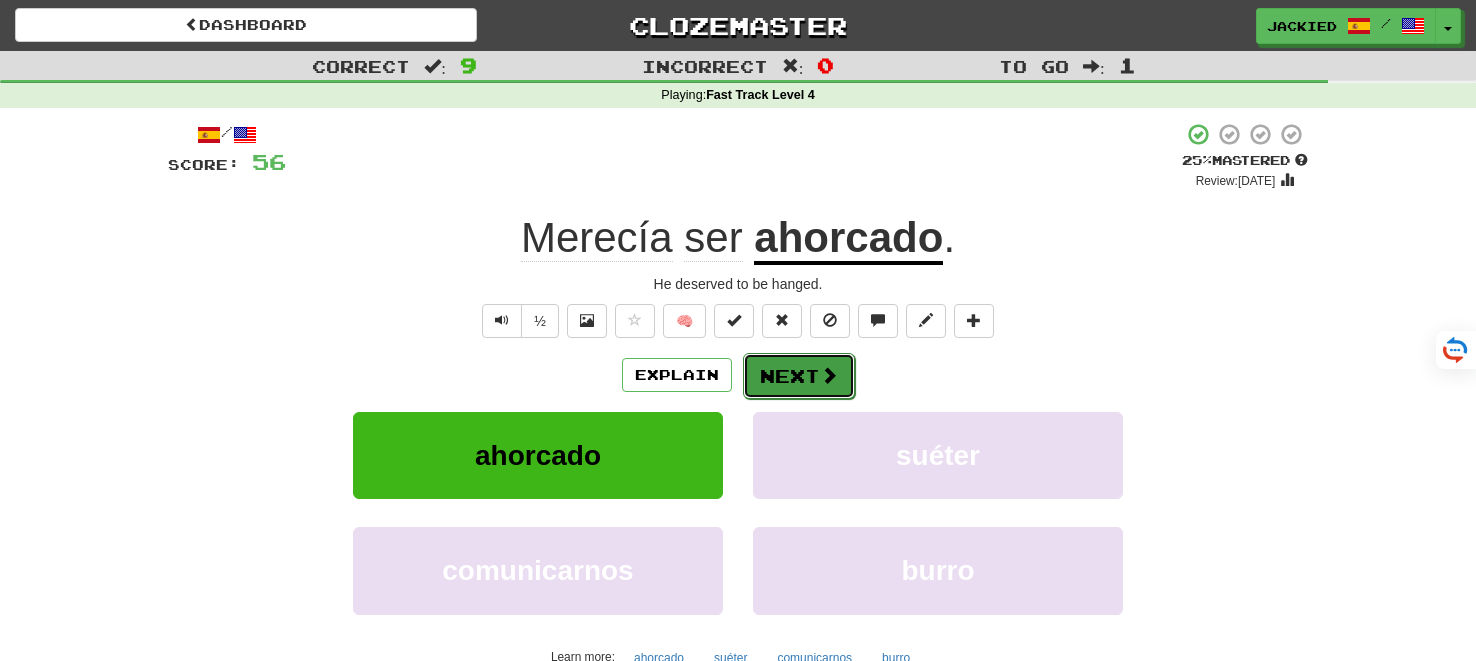 click on "Next" at bounding box center [799, 376] 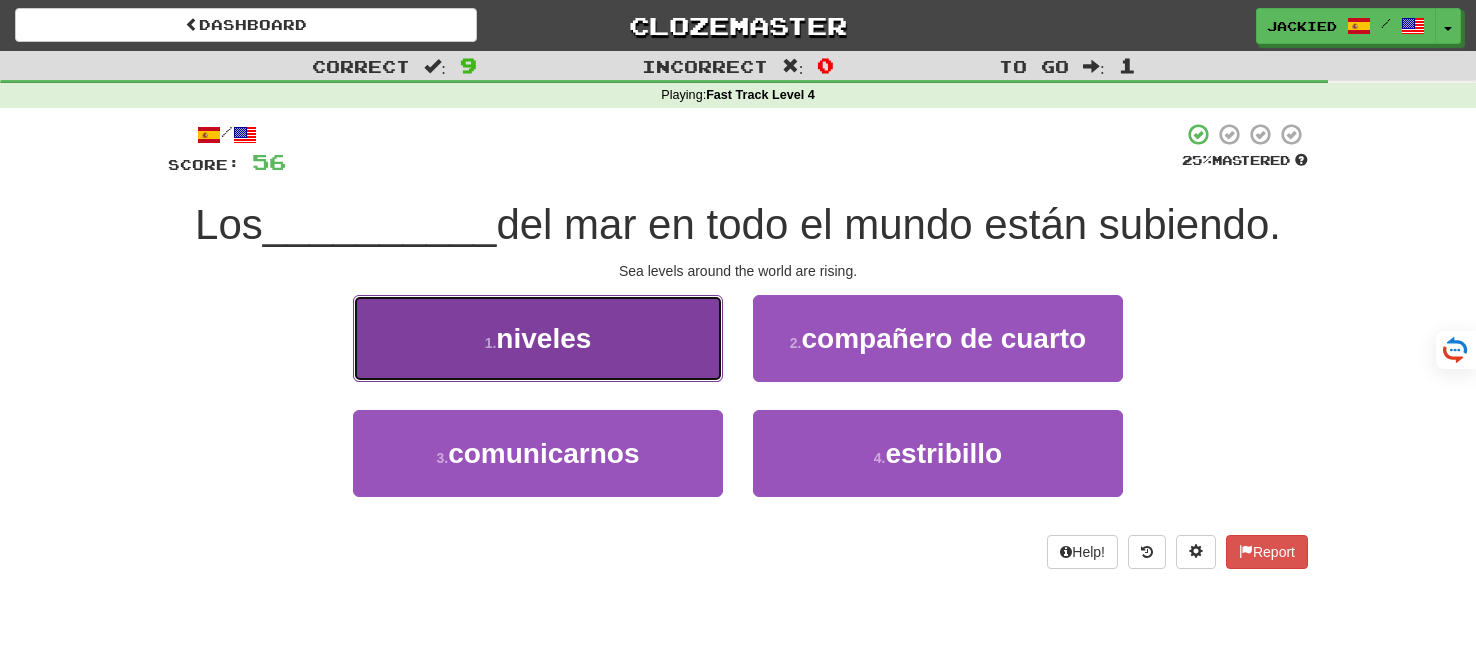 click on "1 .  niveles" at bounding box center (538, 338) 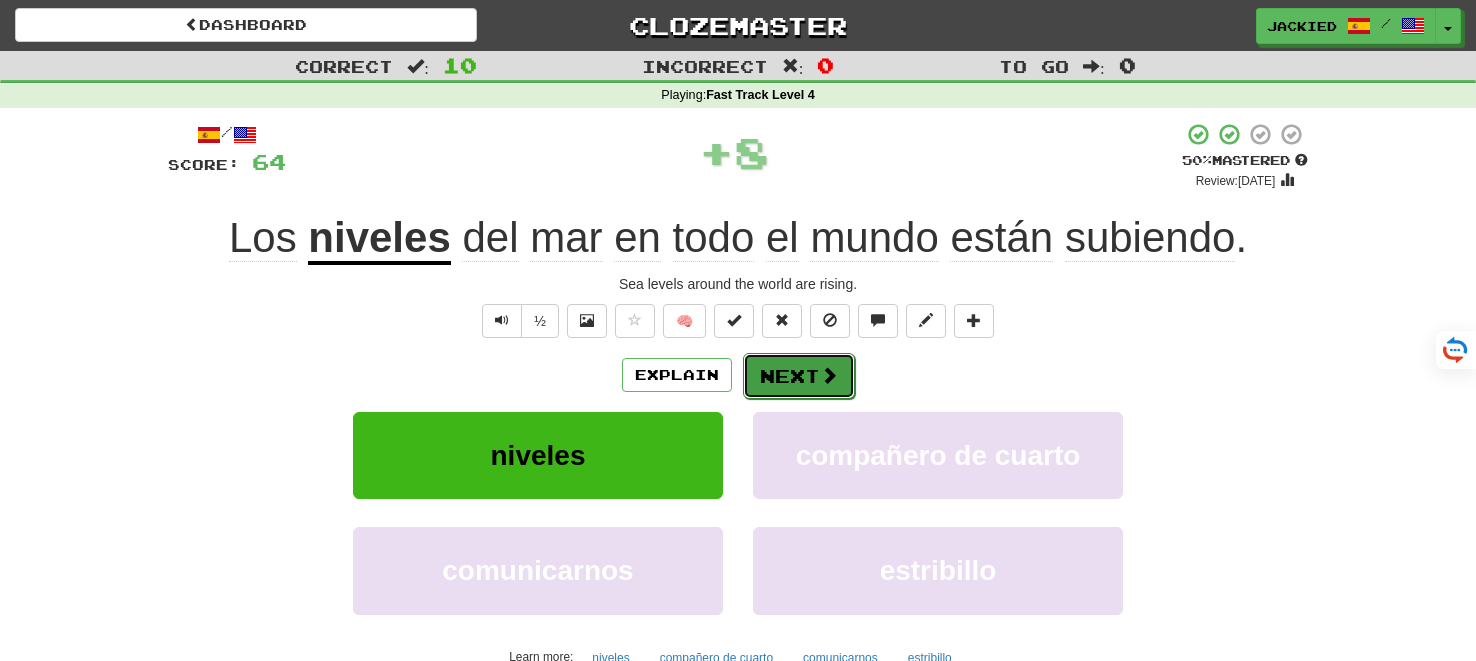 click on "Next" at bounding box center [799, 376] 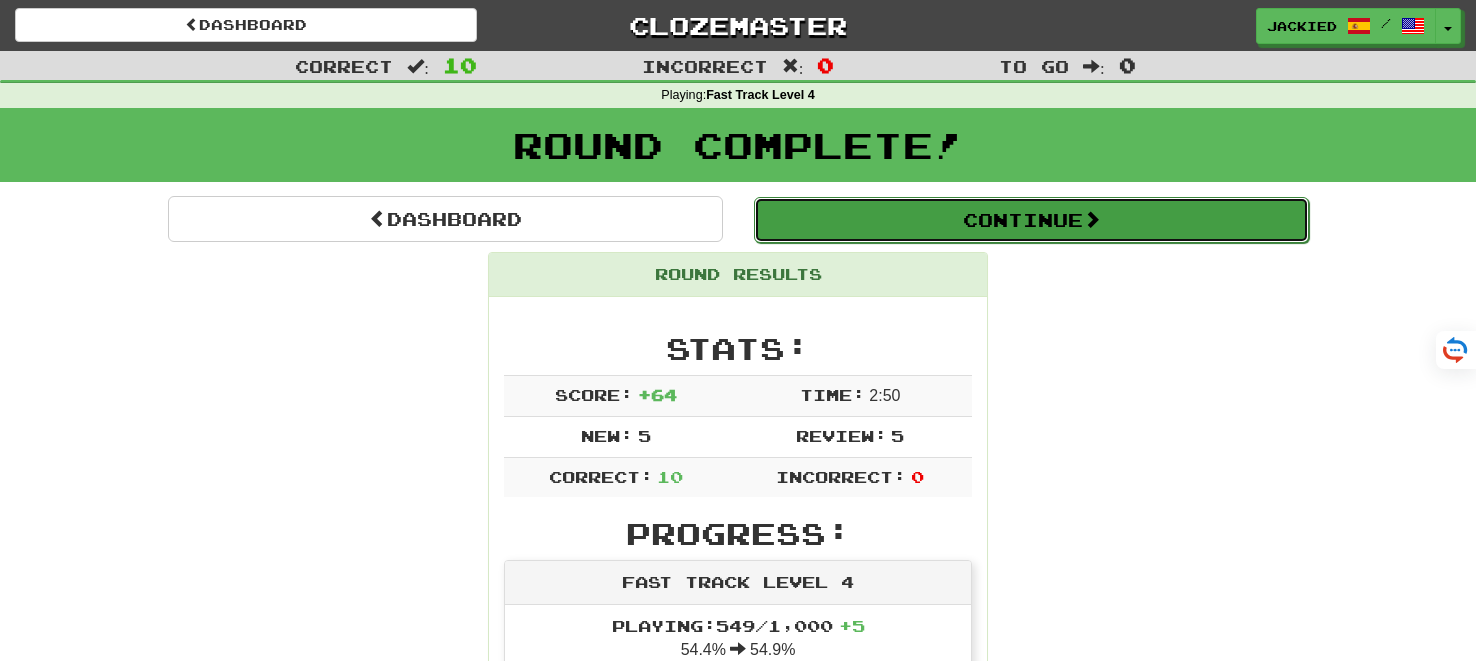 click on "Continue" at bounding box center [1031, 220] 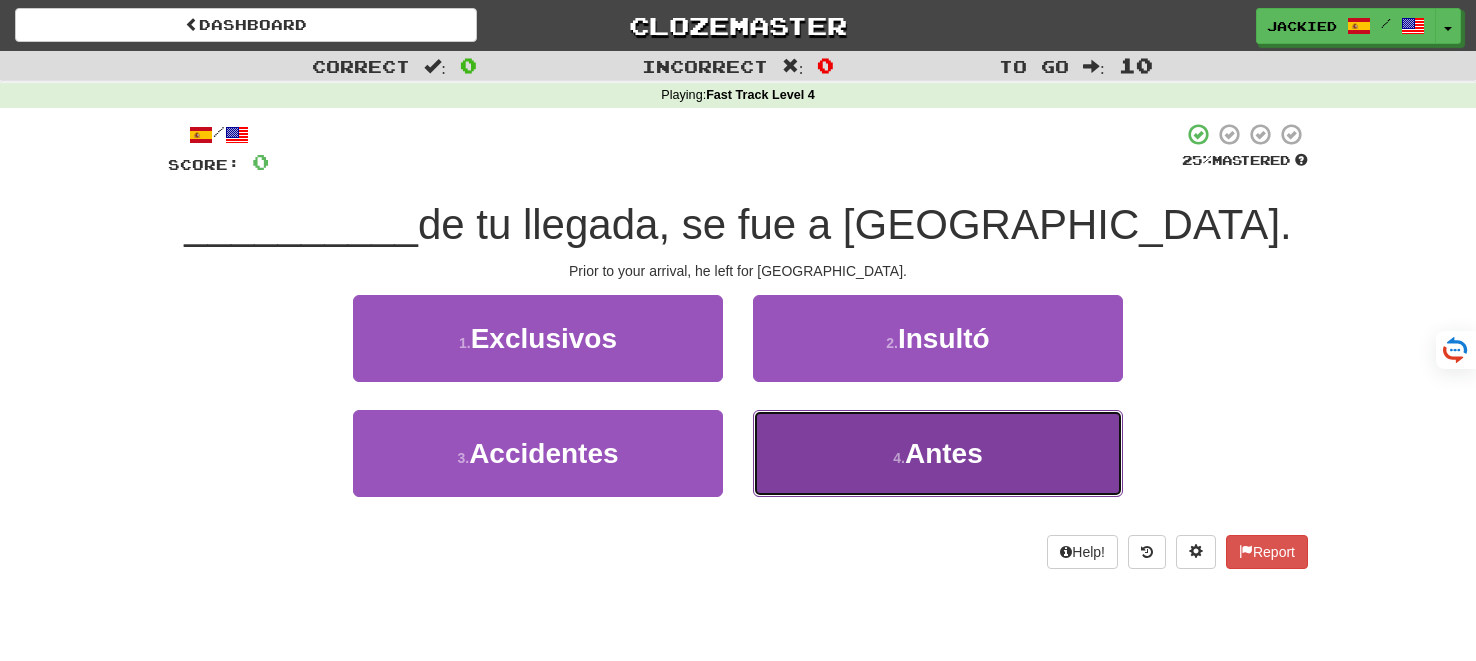 click on "4 .  Antes" at bounding box center (938, 453) 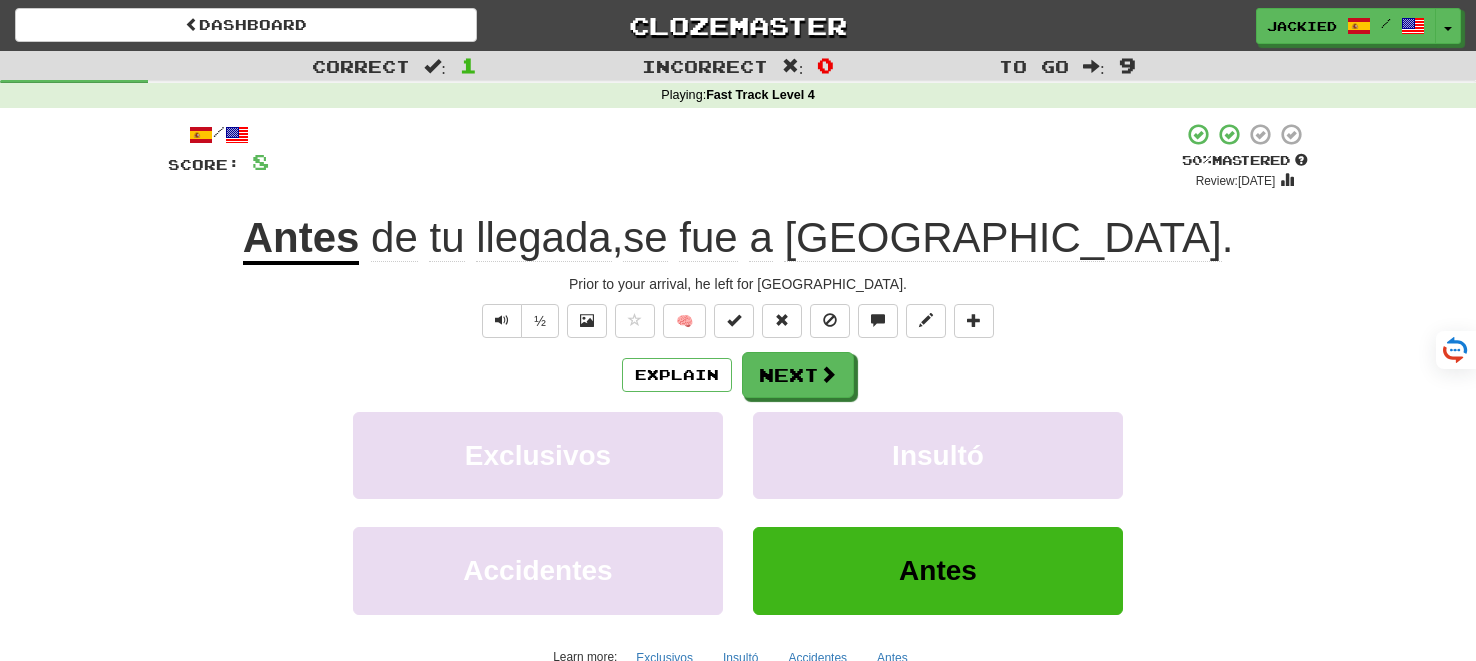 click on "Explain Next Exclusivos Insultó Accidentes Antes Learn more: Exclusivos Insultó Accidentes Antes" at bounding box center [738, 512] 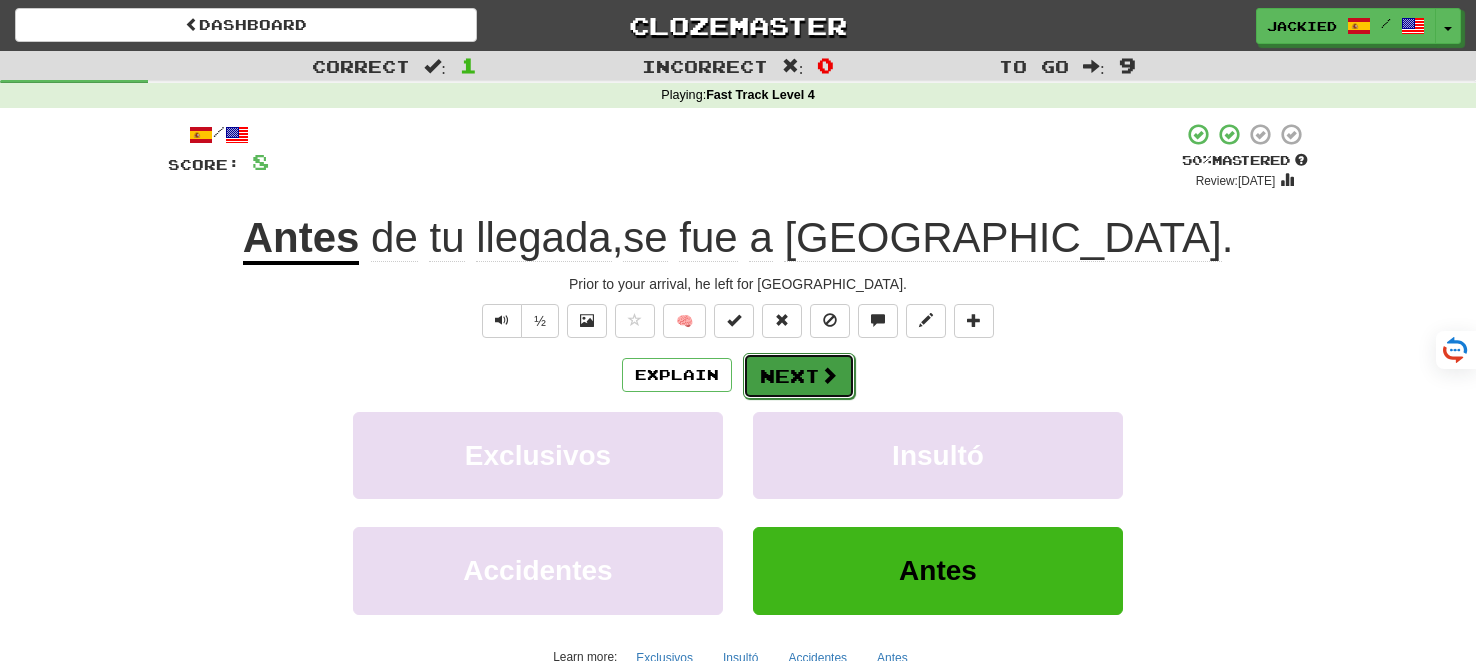 click on "Next" at bounding box center [799, 376] 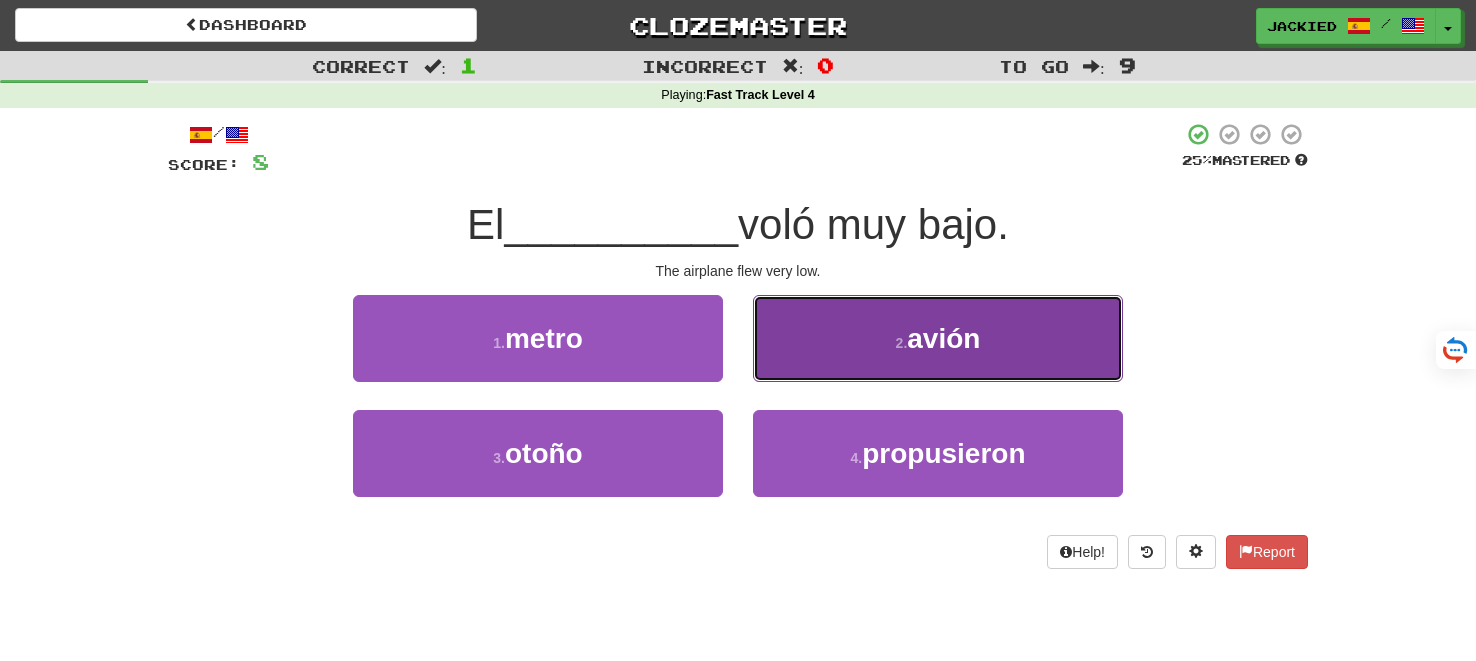 click on "2 .  avión" at bounding box center (938, 338) 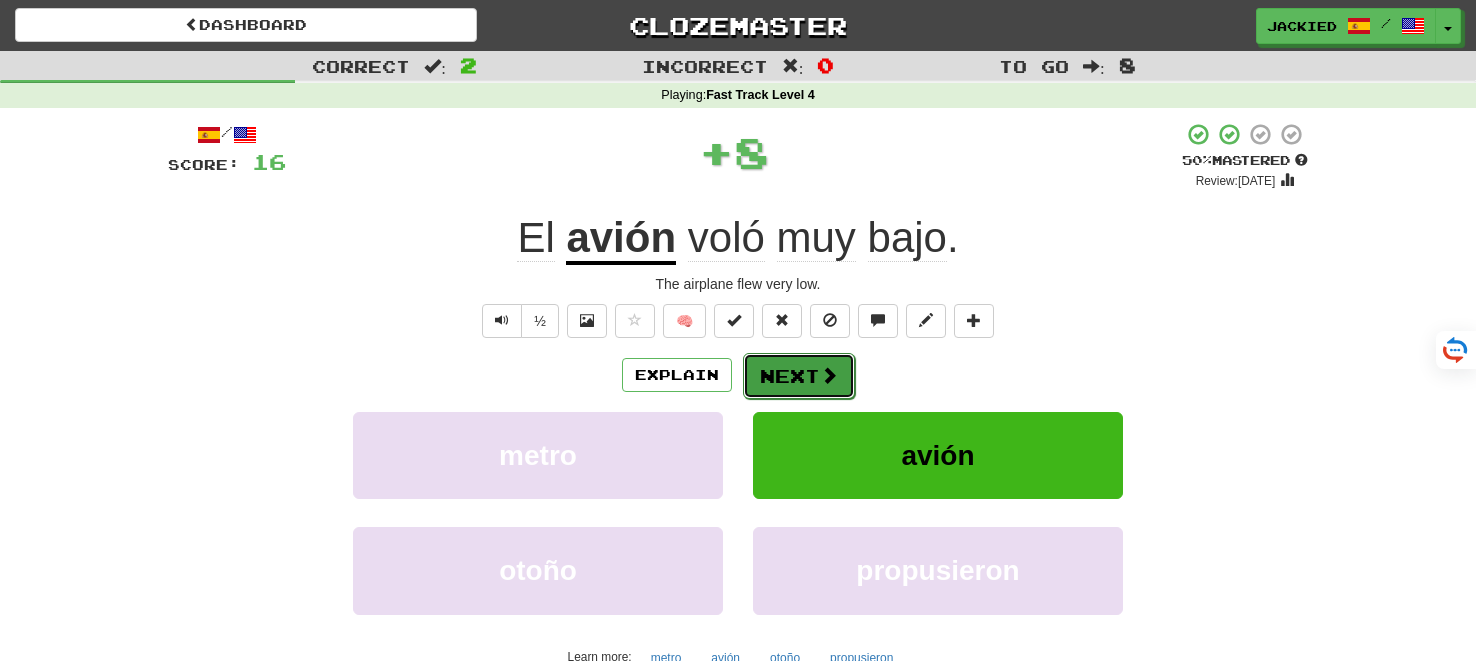 click on "Next" at bounding box center (799, 376) 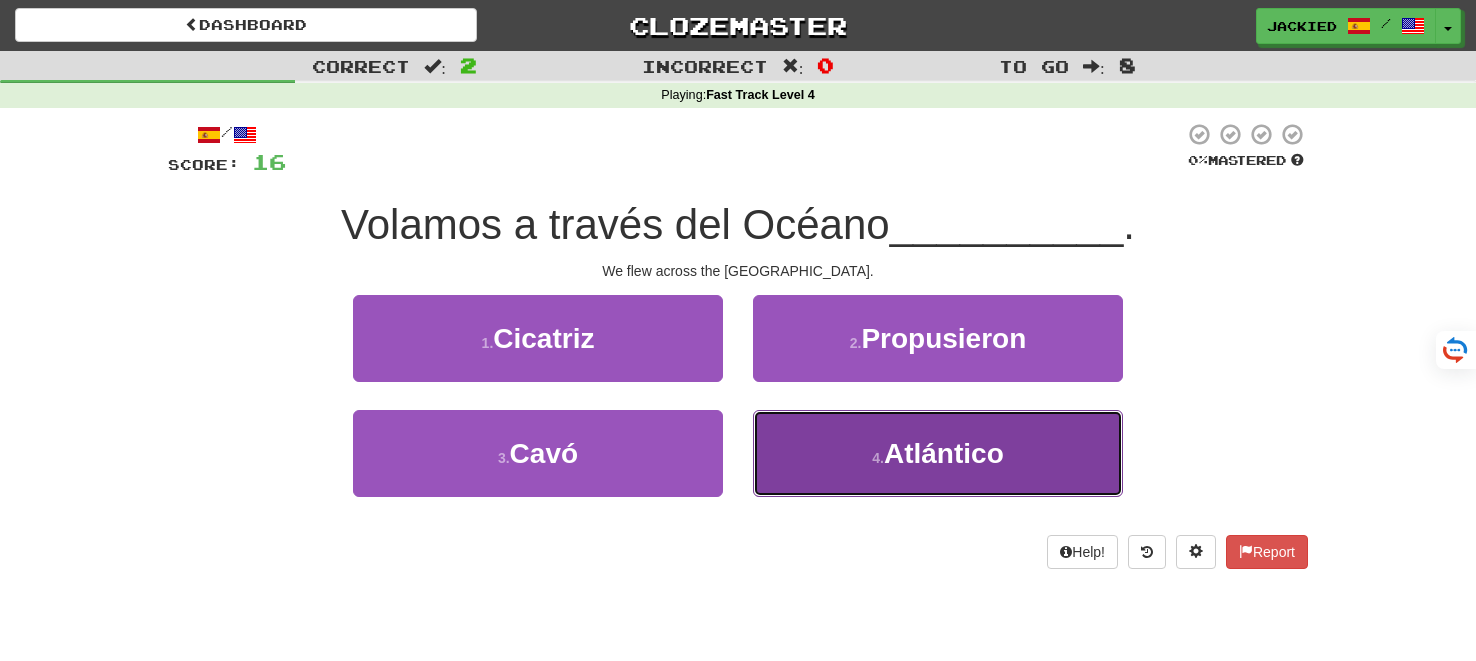 click on "4 .  Atlántico" at bounding box center (938, 453) 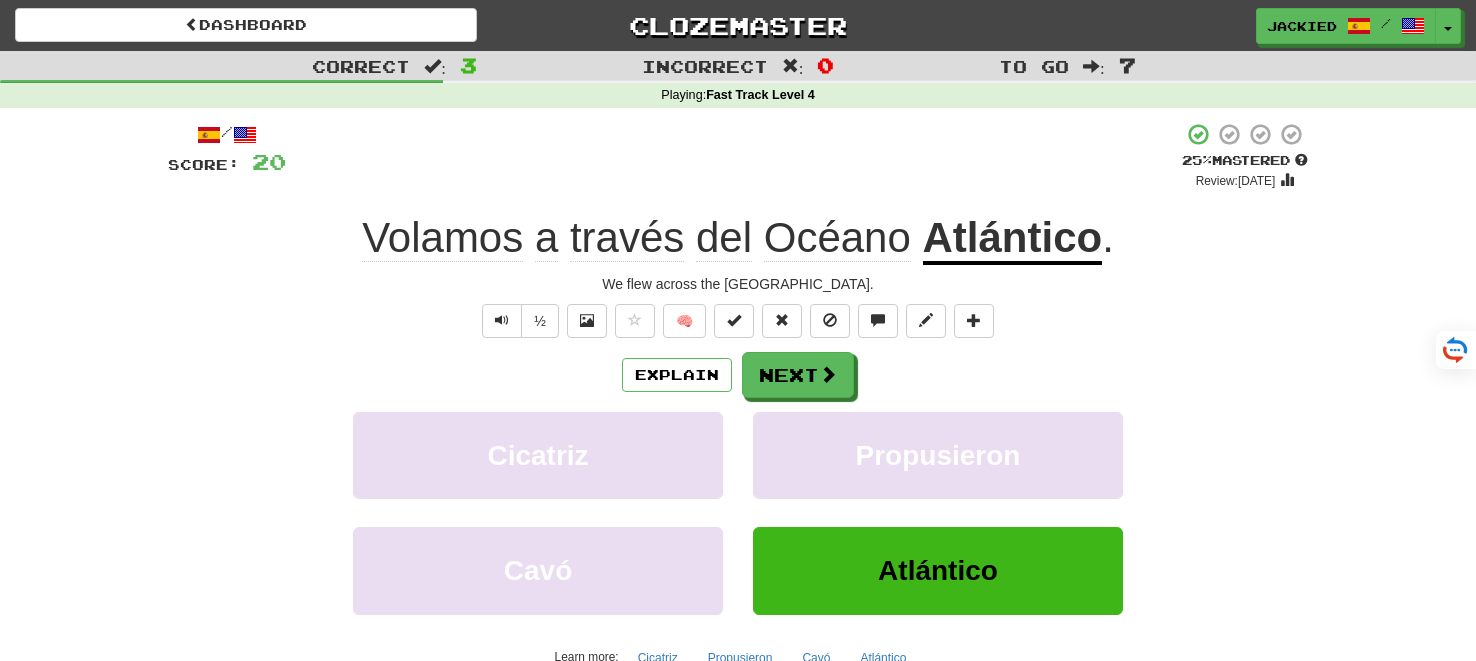 click on "Explain Next" at bounding box center (738, 375) 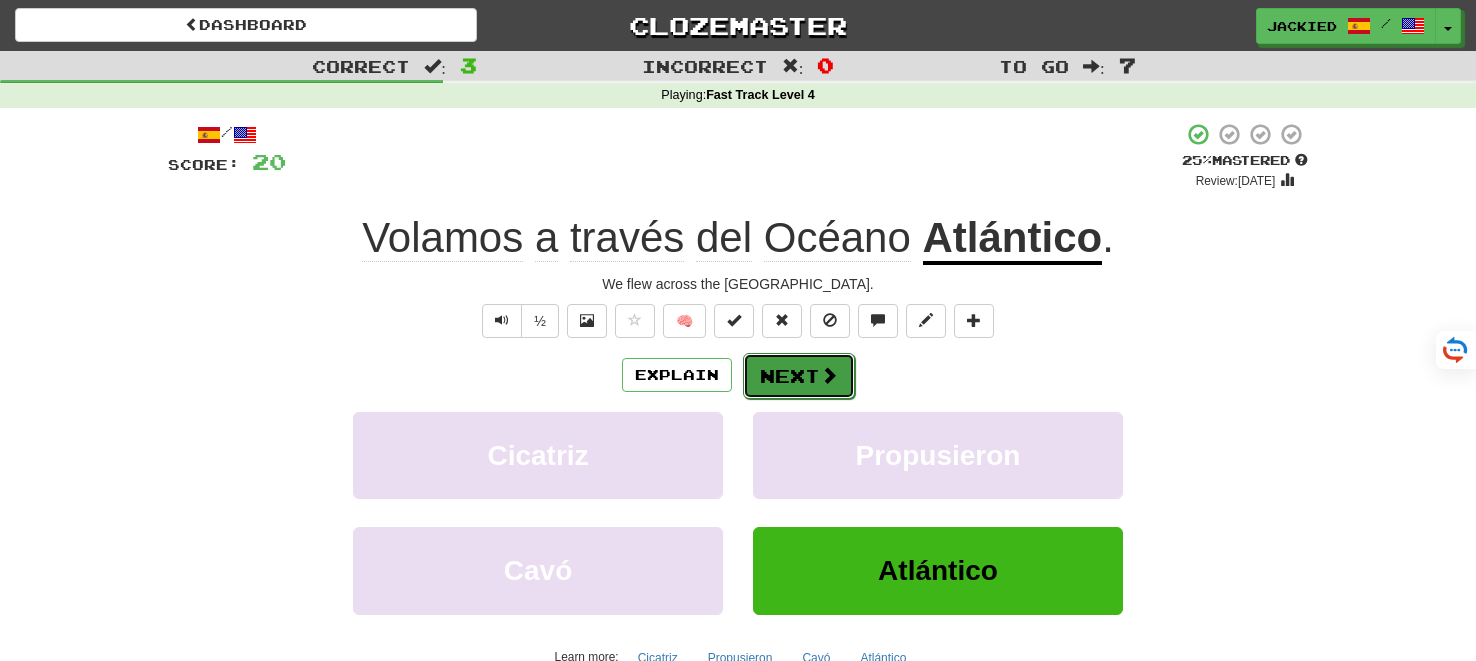 click on "Next" at bounding box center [799, 376] 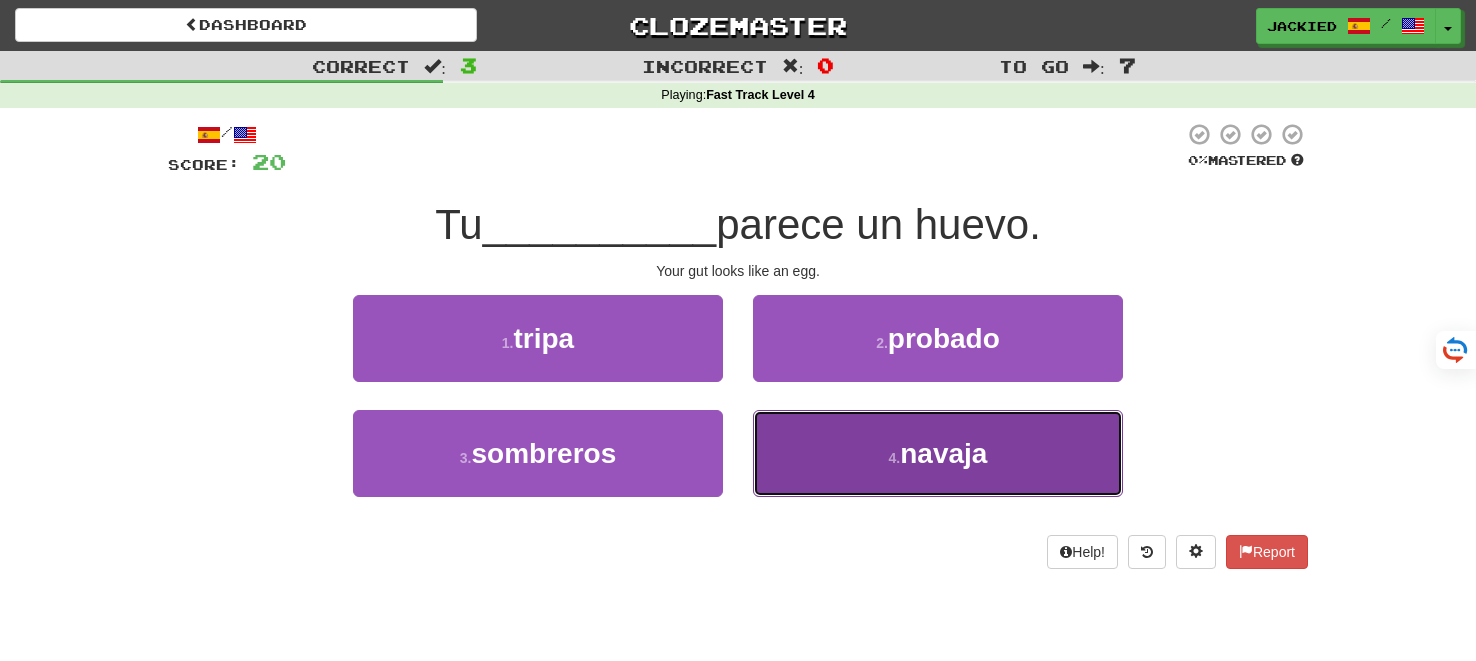 click on "4 .  navaja" at bounding box center (938, 453) 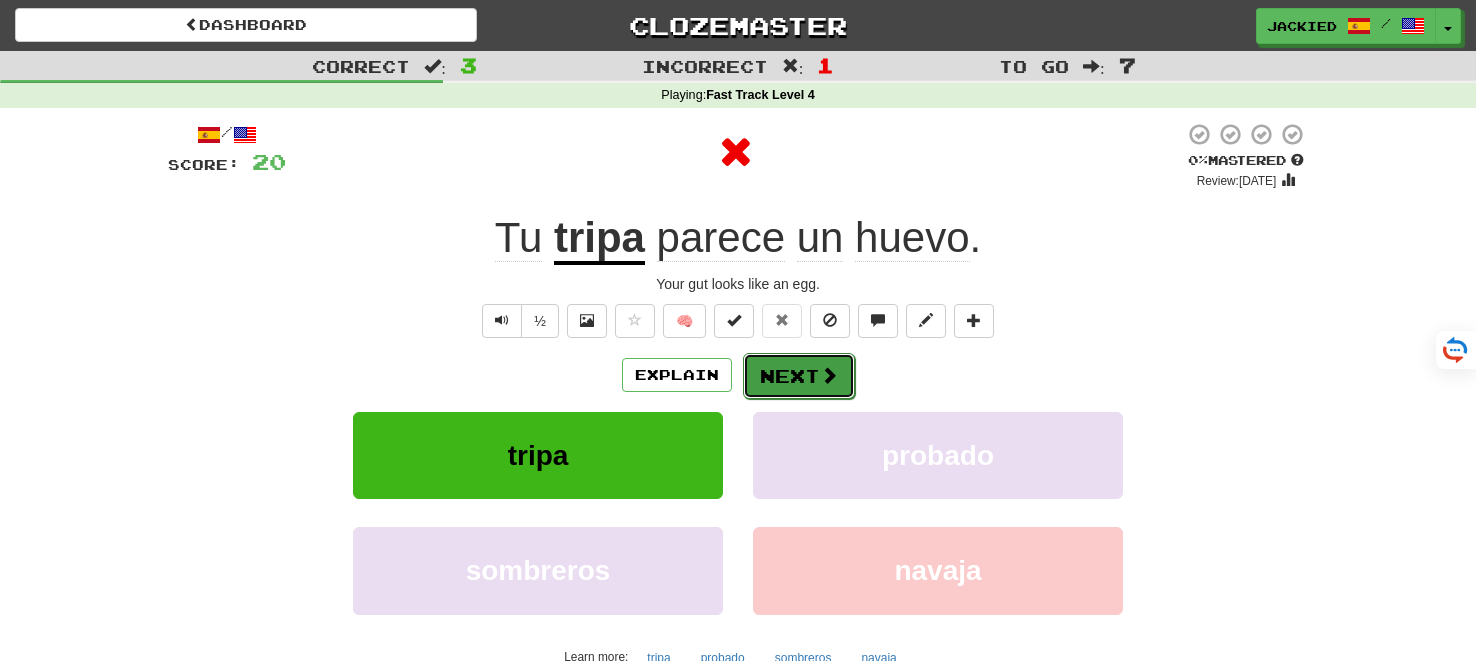 click on "Next" at bounding box center (799, 376) 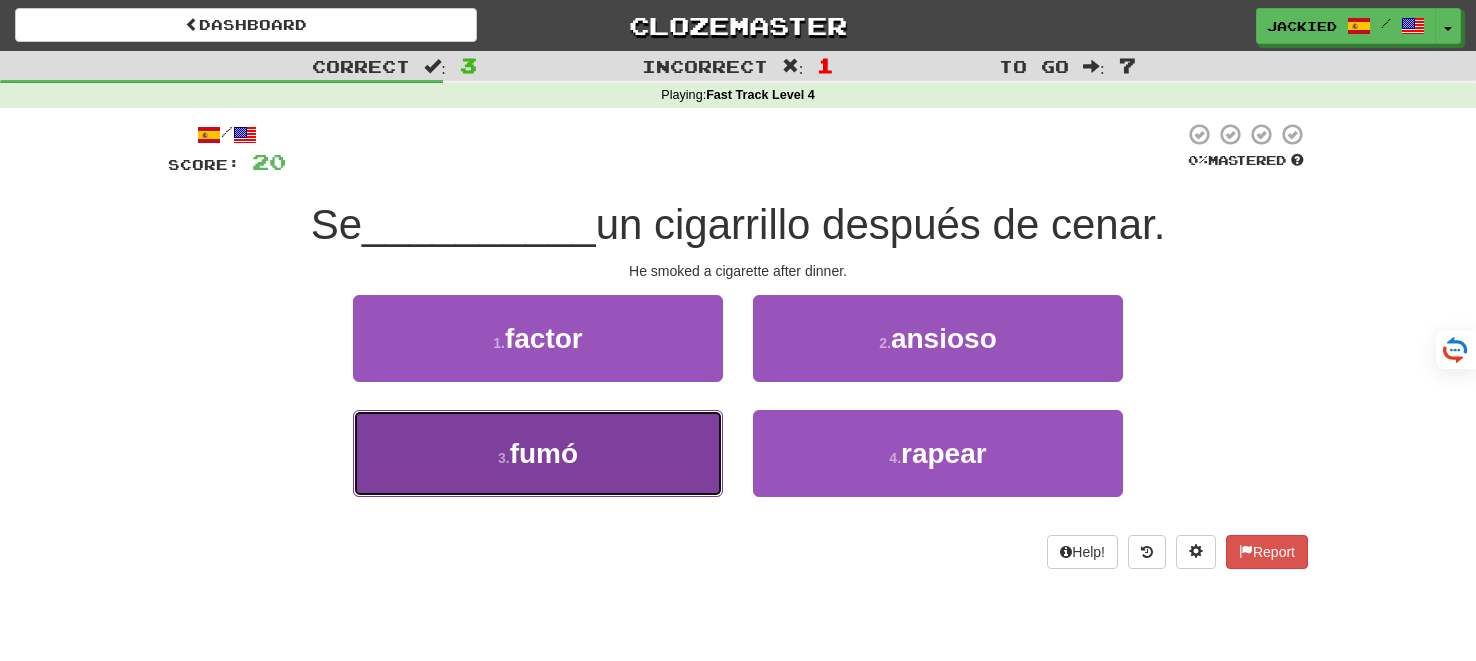 click on "3 .  fumó" at bounding box center (538, 453) 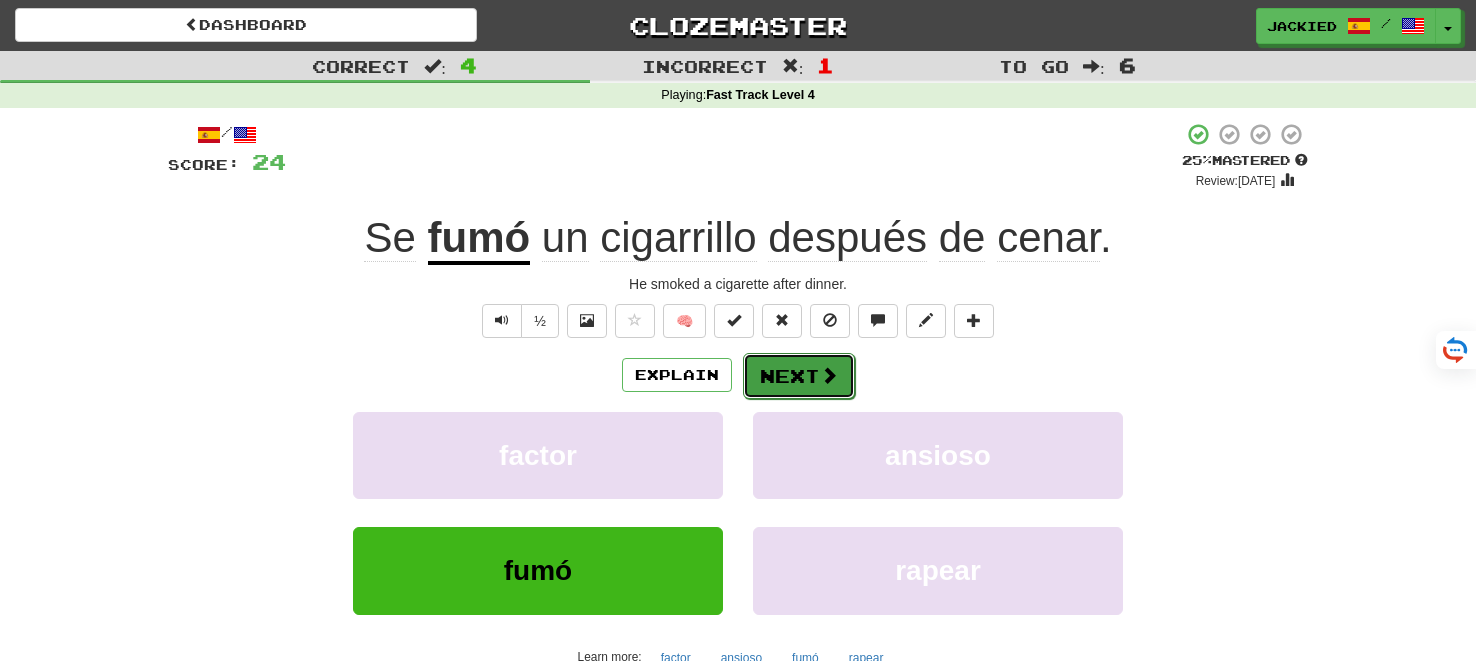 click on "Next" at bounding box center (799, 376) 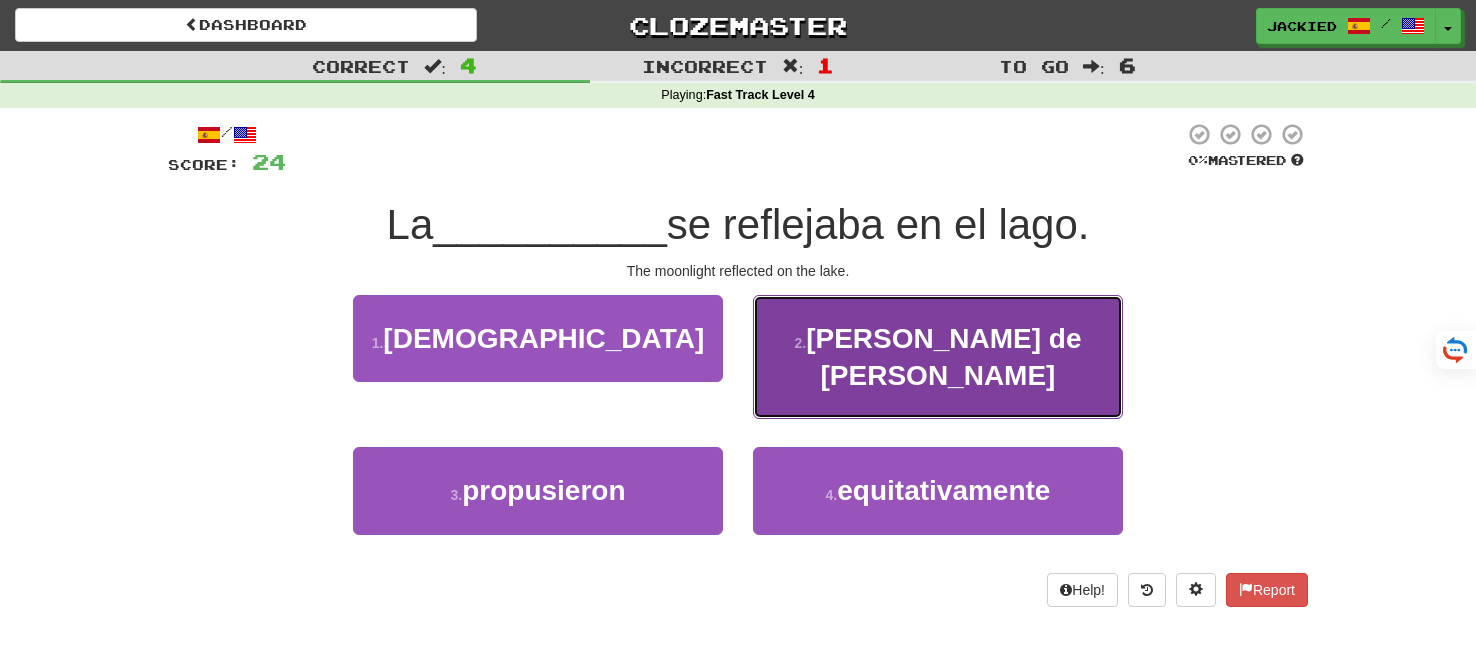 click on "2 .  luz de la luna" at bounding box center (938, 357) 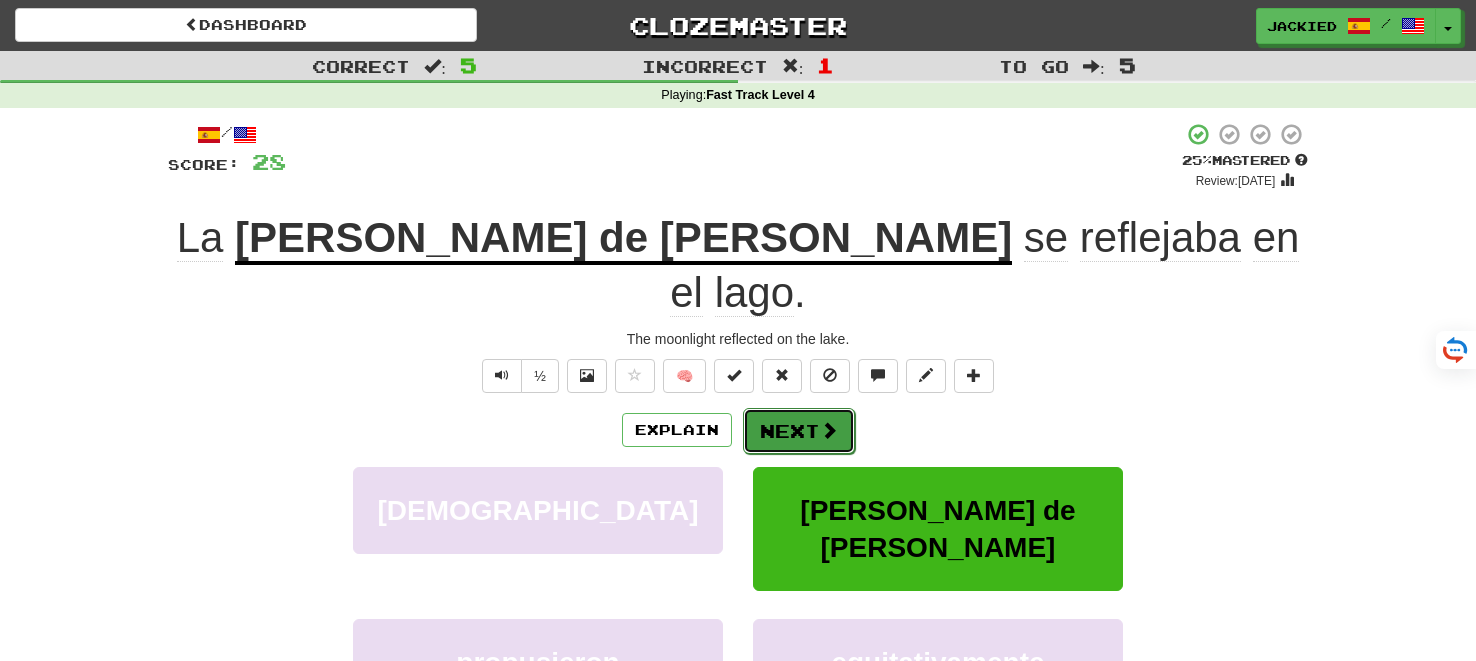 click at bounding box center [829, 430] 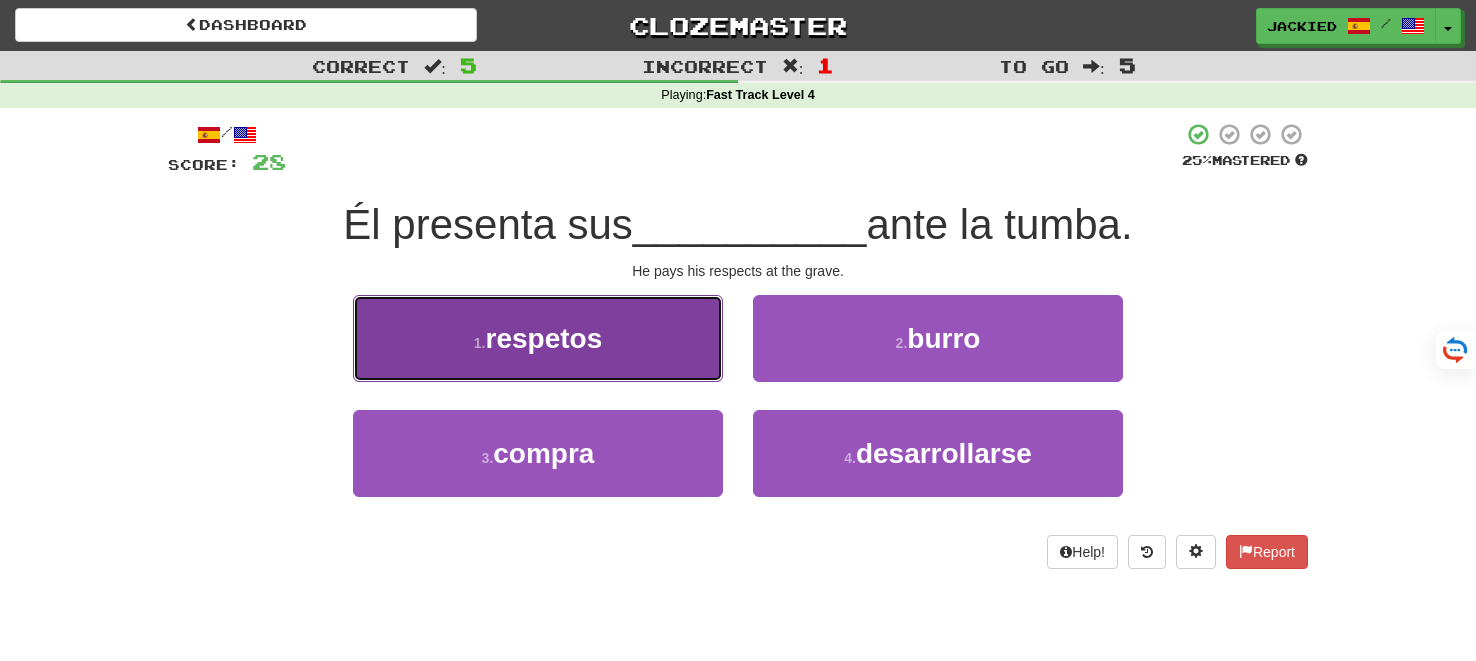 click on "1 .  respetos" at bounding box center (538, 338) 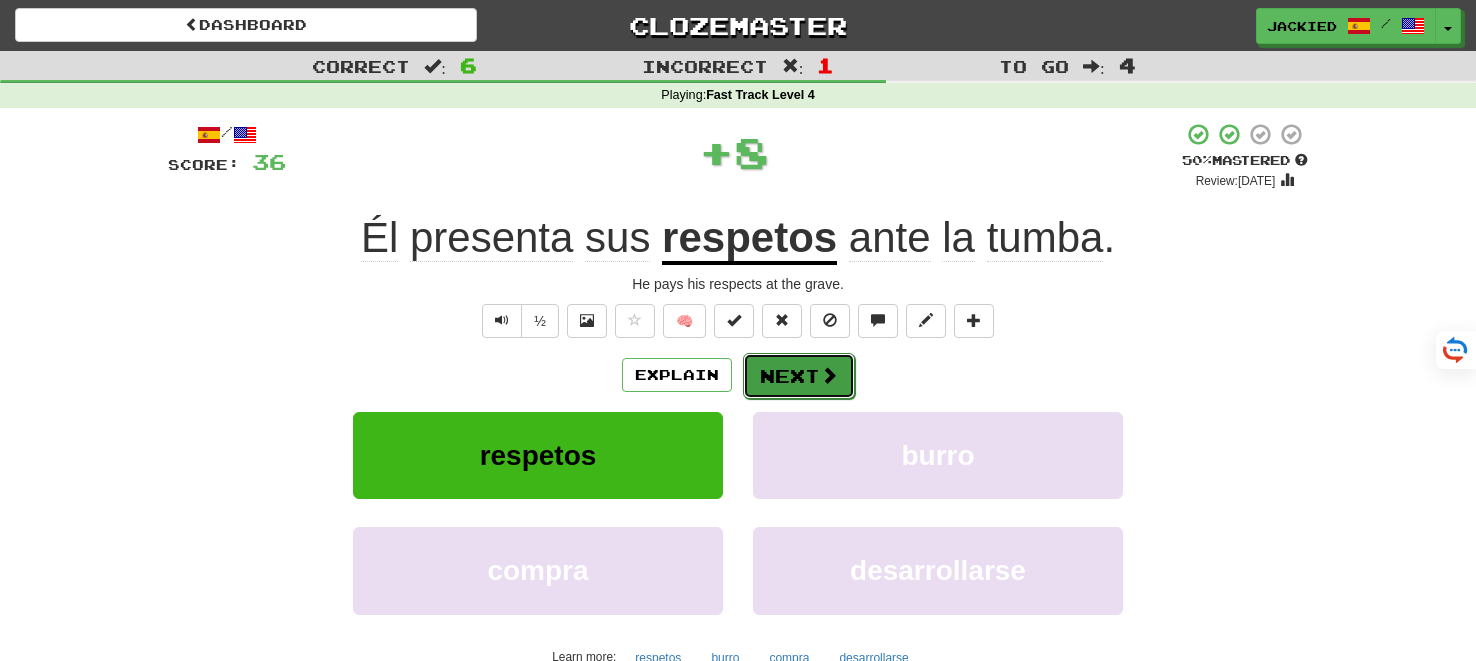 click on "Next" at bounding box center [799, 376] 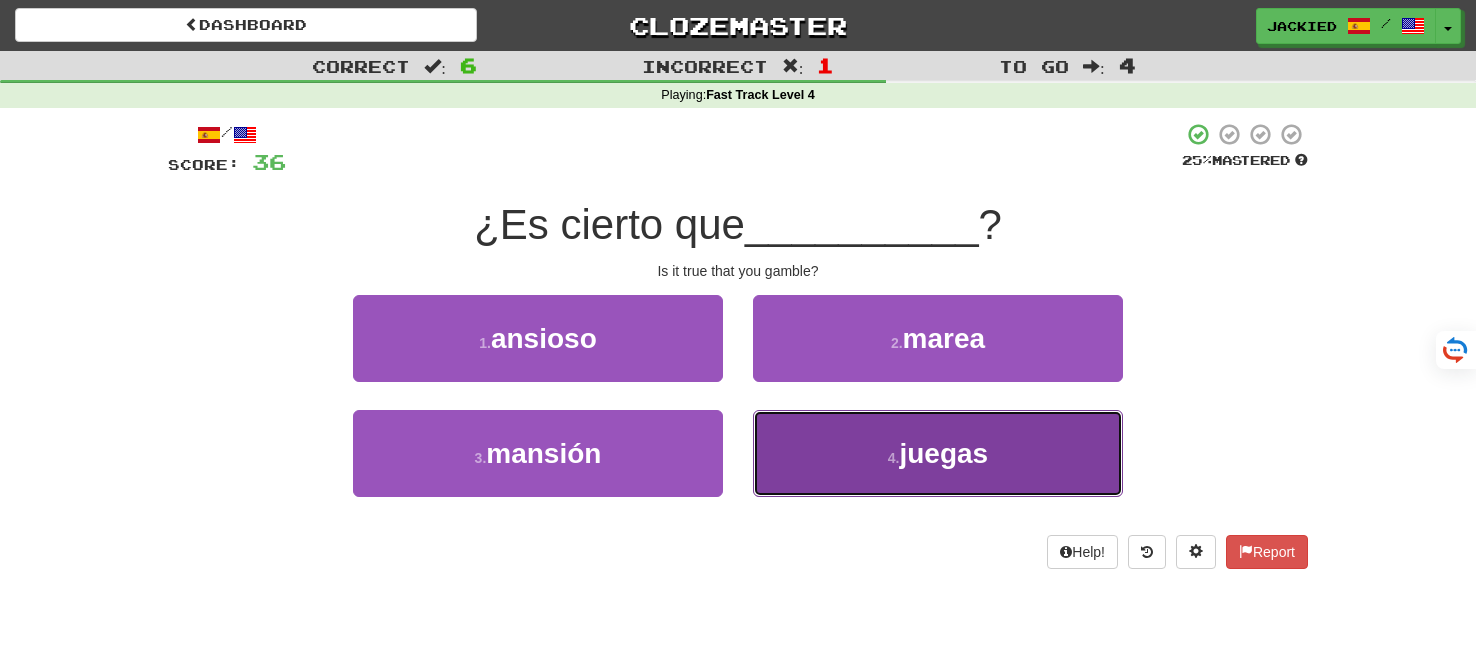 click on "4 .  juegas" at bounding box center [938, 453] 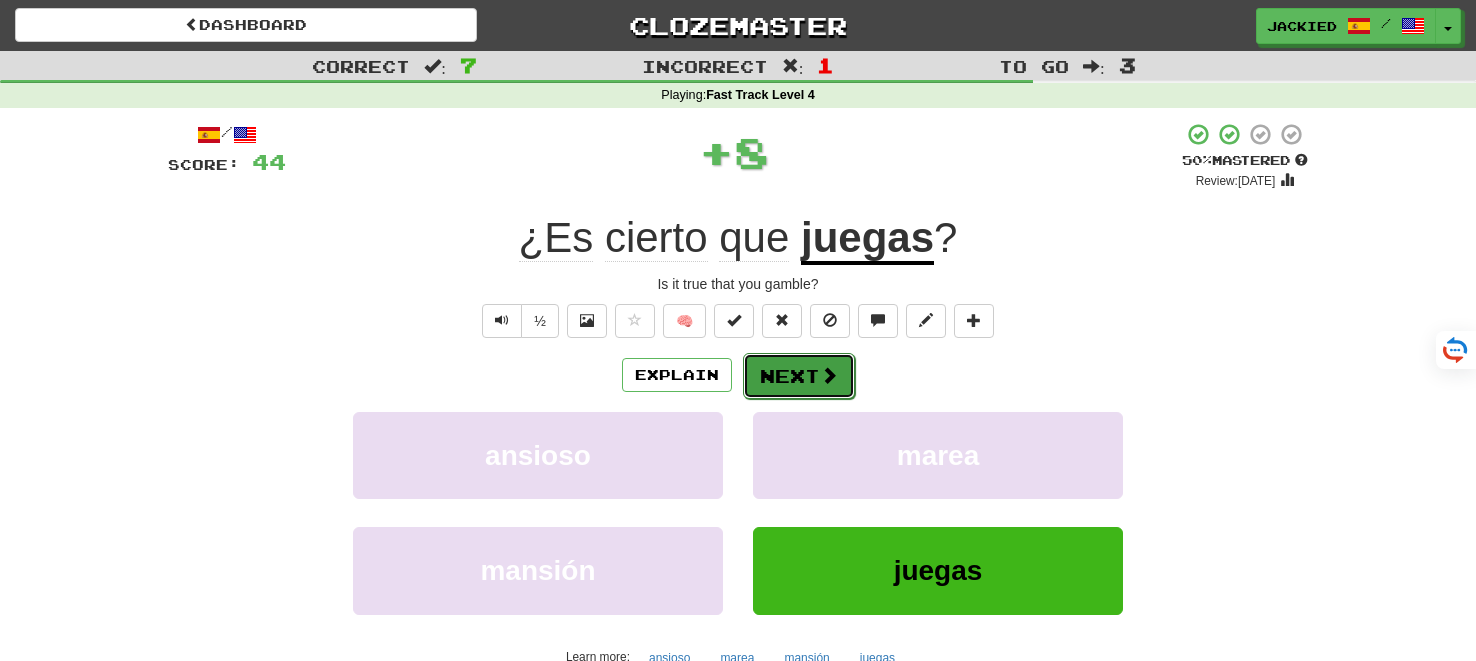 click on "Next" at bounding box center (799, 376) 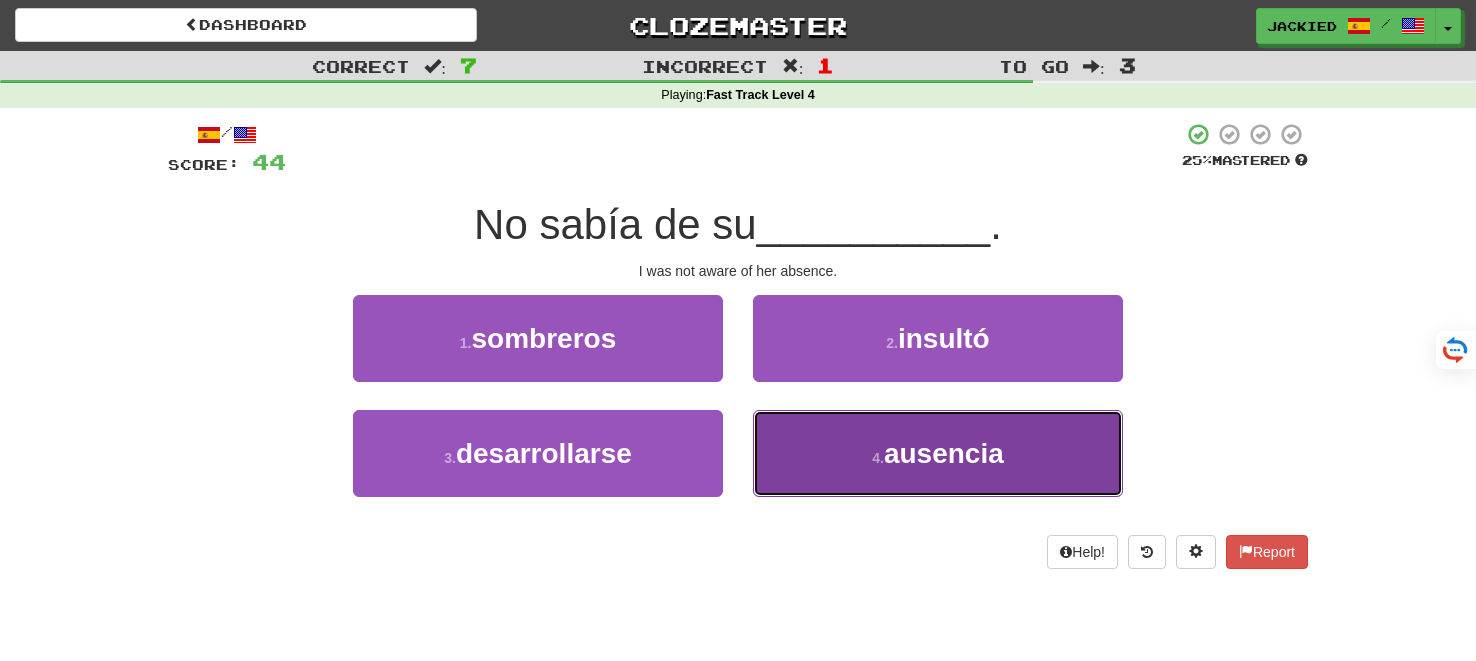 click on "4 .  ausencia" at bounding box center (938, 453) 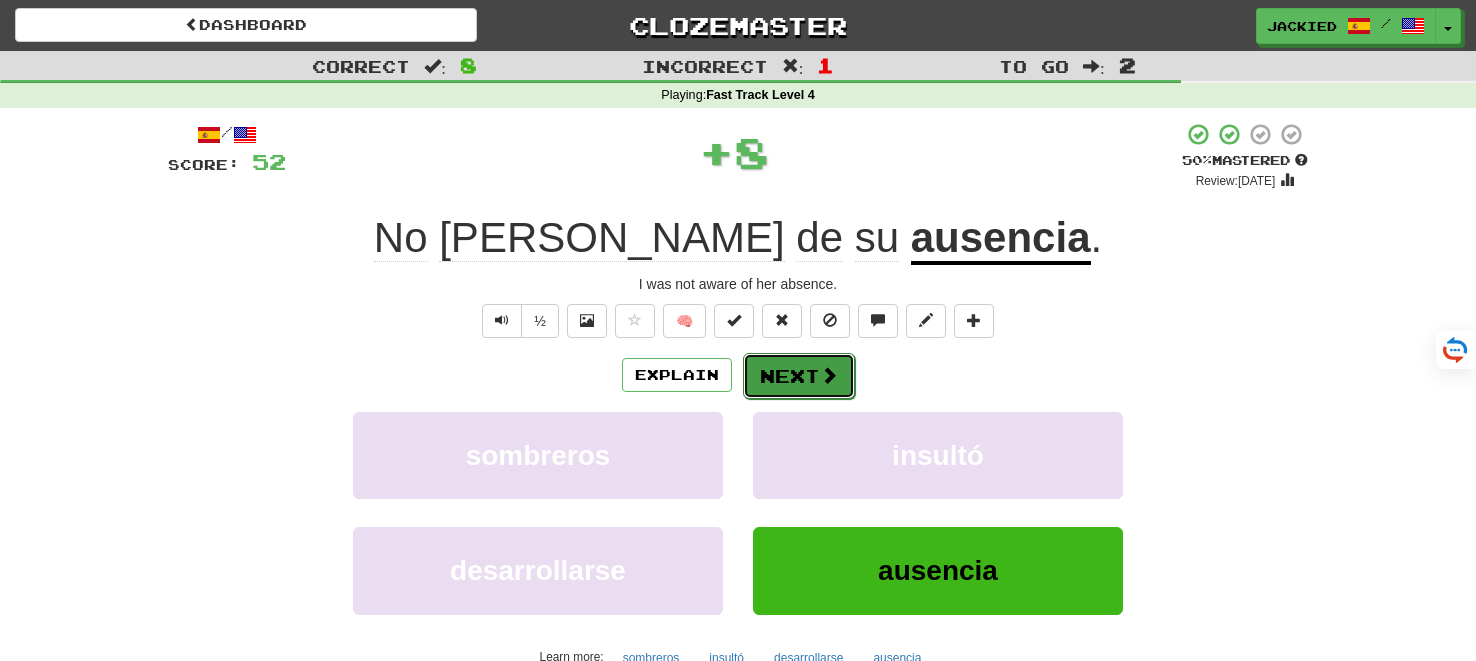 click on "Next" at bounding box center [799, 376] 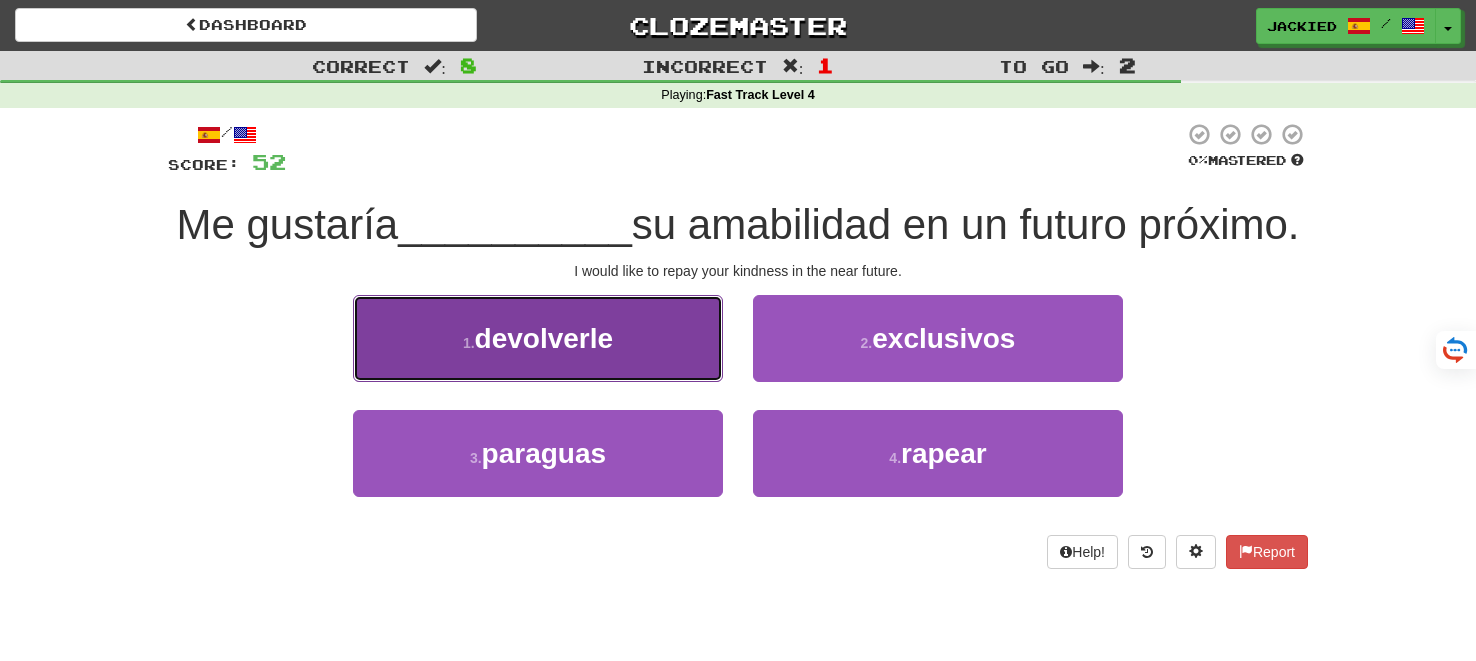 click on "1 .  devolverle" at bounding box center [538, 338] 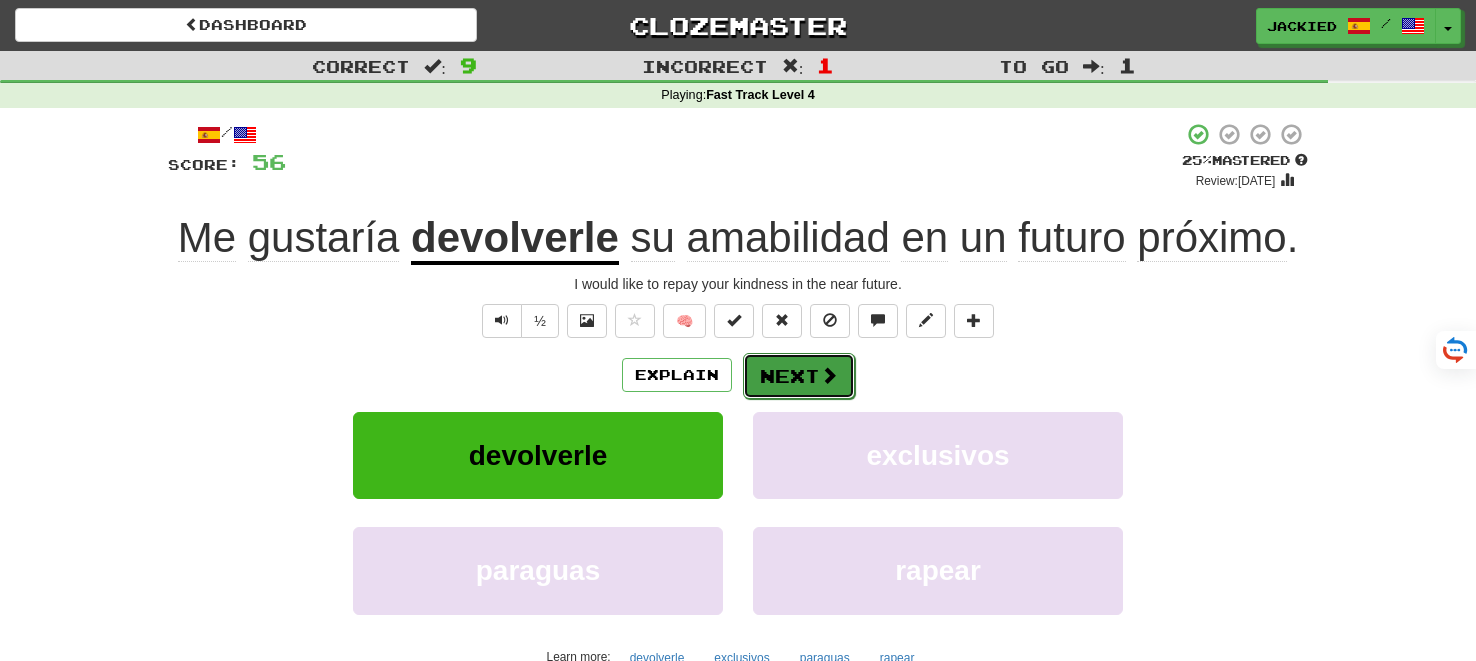 click on "Next" at bounding box center [799, 376] 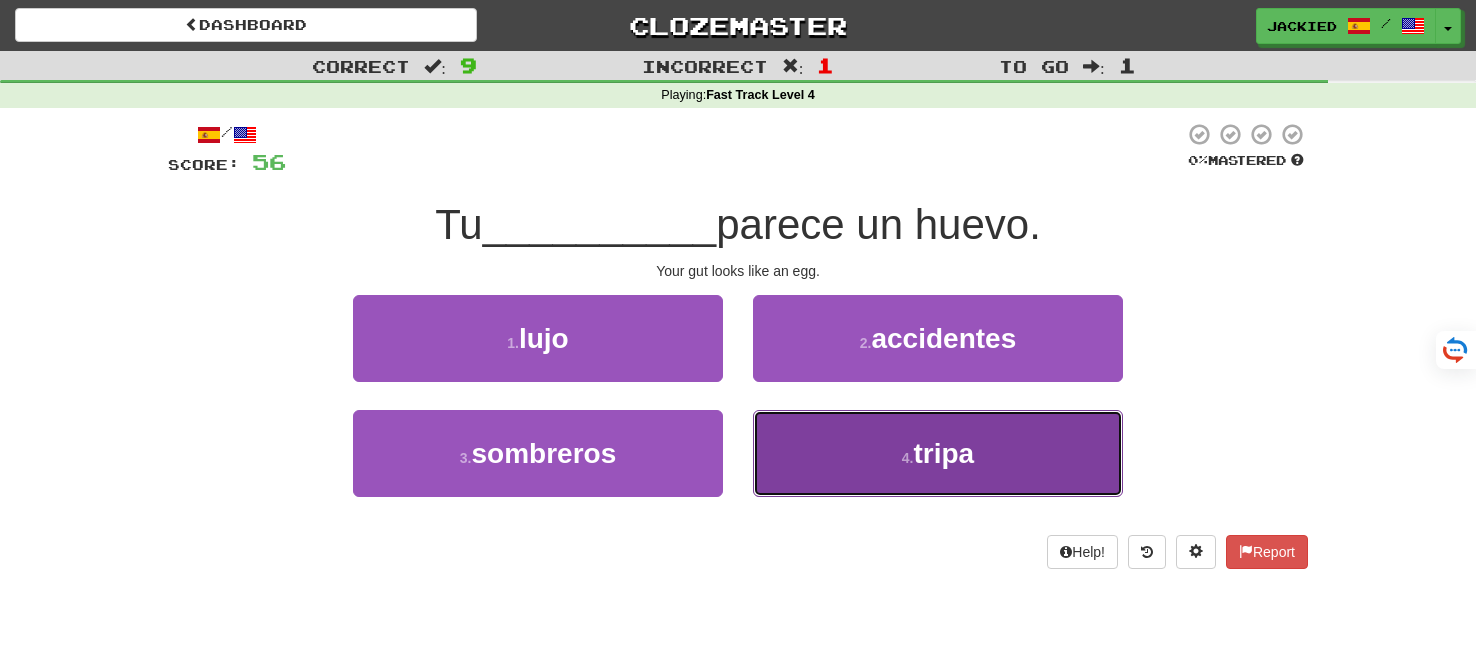 click on "4 .  tripa" at bounding box center [938, 453] 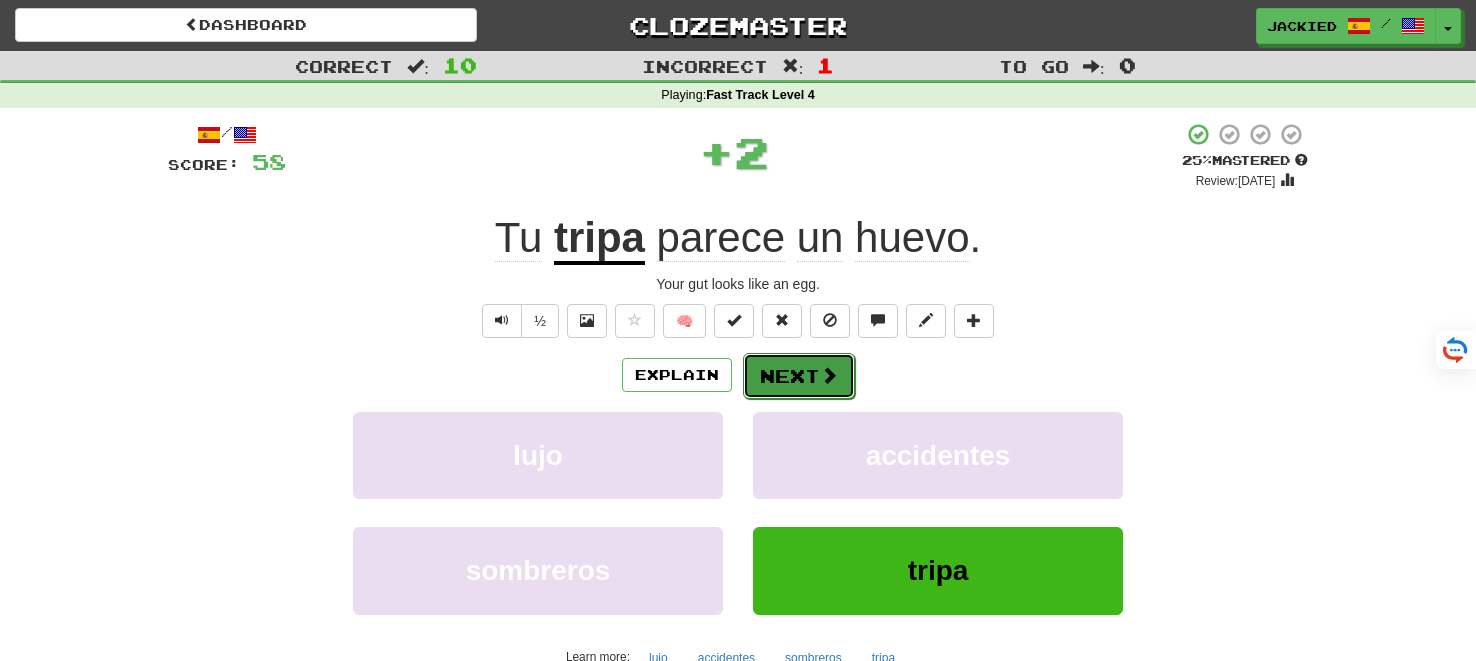 click on "Next" at bounding box center (799, 376) 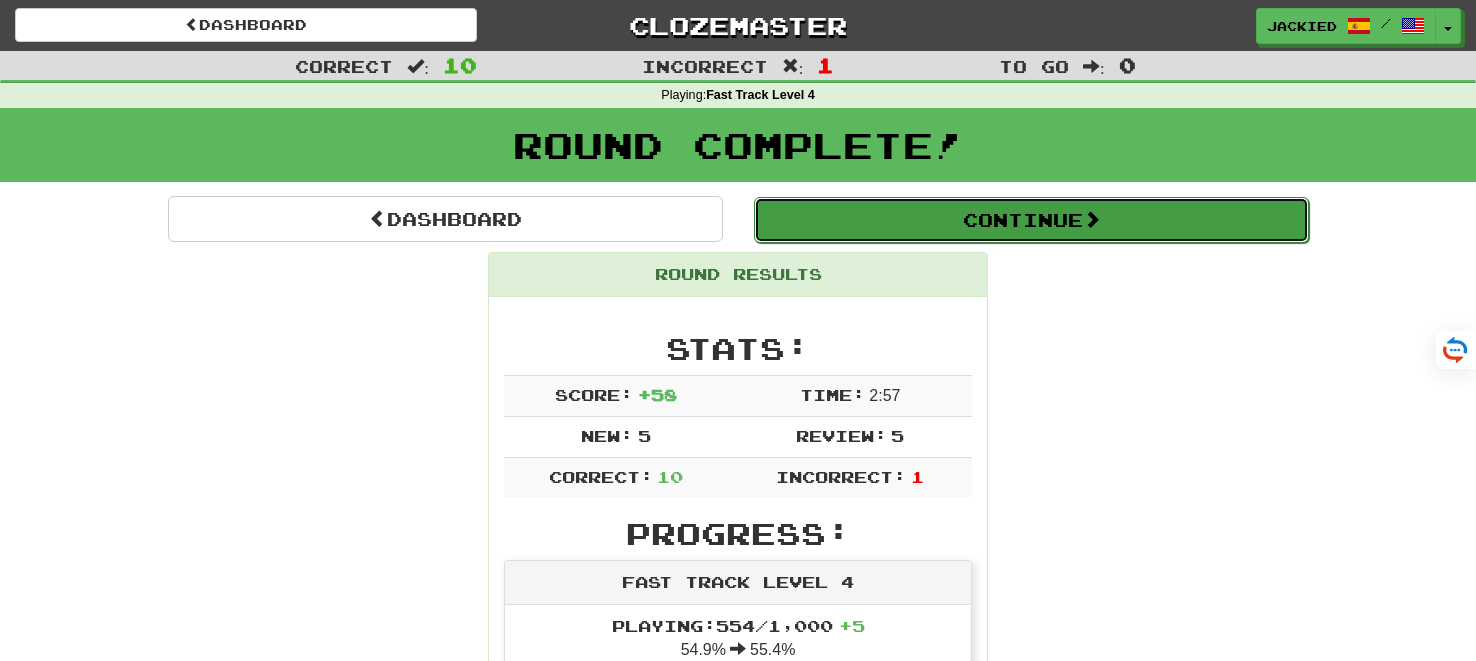 click on "Continue" at bounding box center [1031, 220] 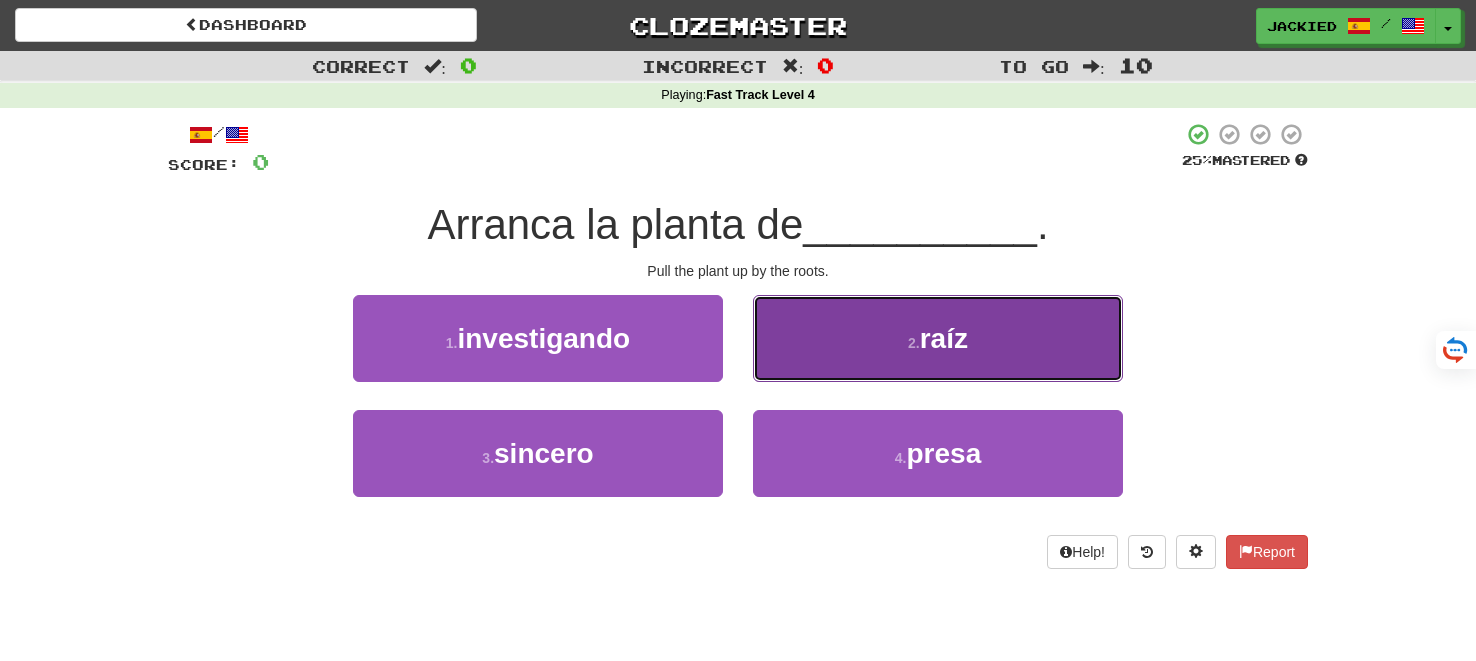 click on "2 .  raíz" at bounding box center (938, 338) 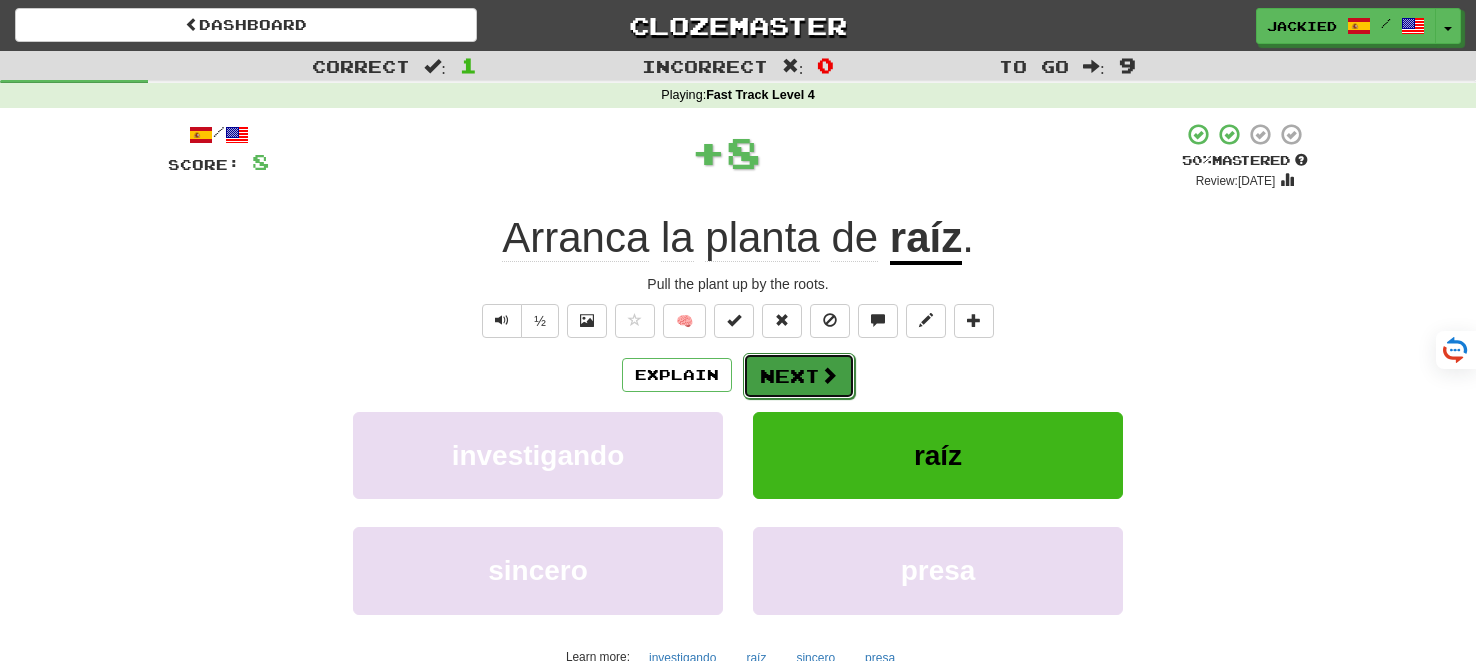 click on "Next" at bounding box center [799, 376] 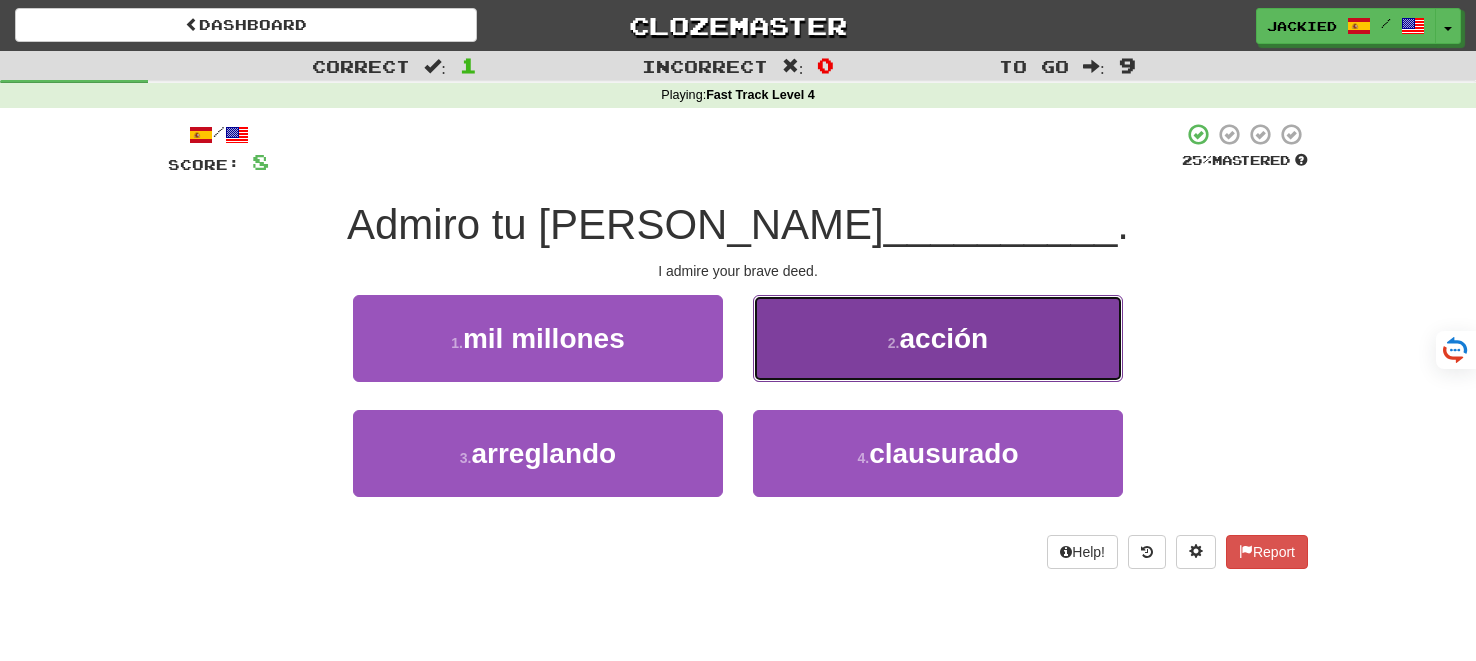 click on "2 .  acción" at bounding box center (938, 338) 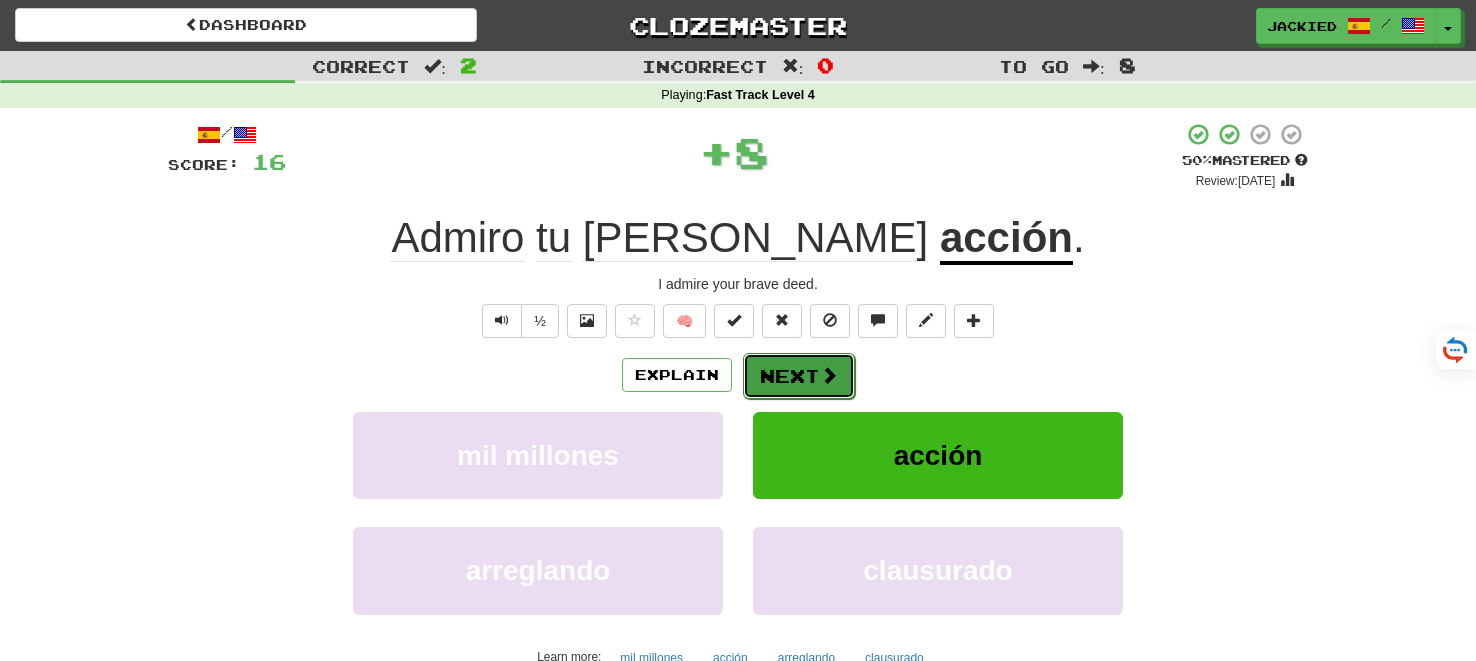 click on "Next" at bounding box center [799, 376] 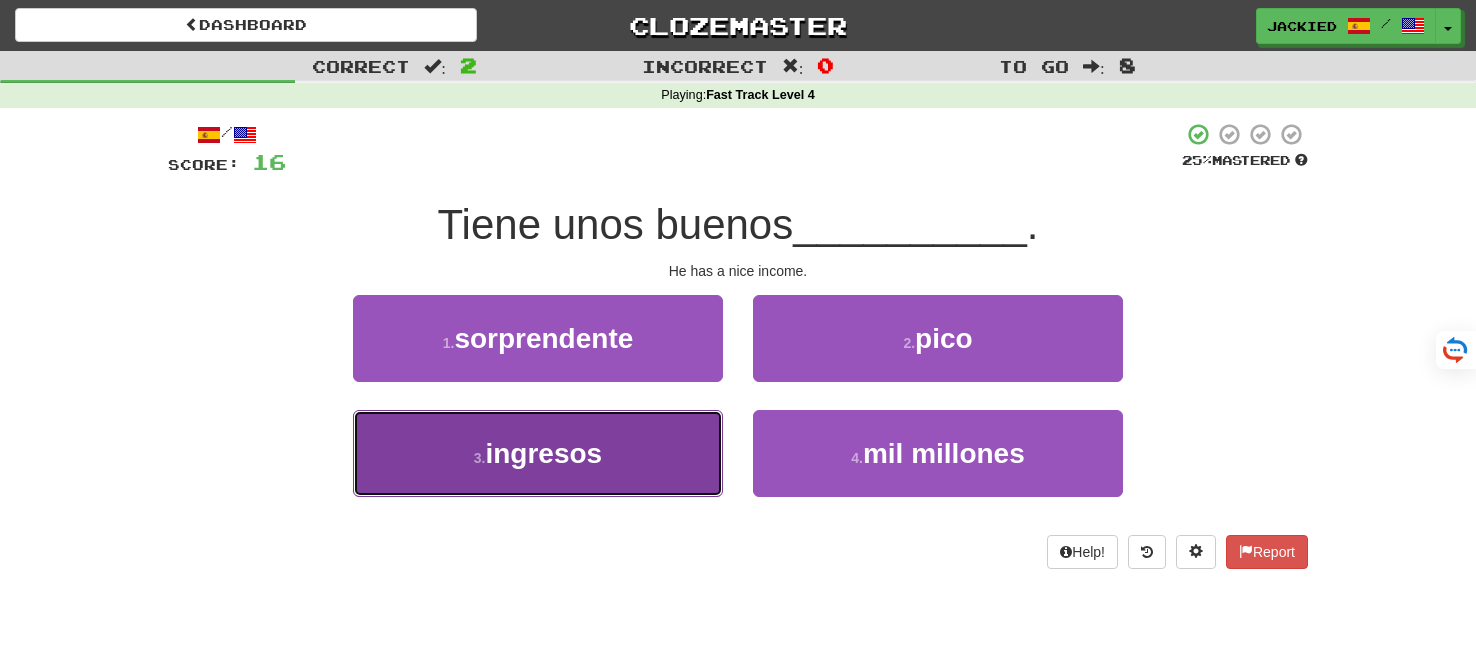 click on "3 .  ingresos" at bounding box center (538, 453) 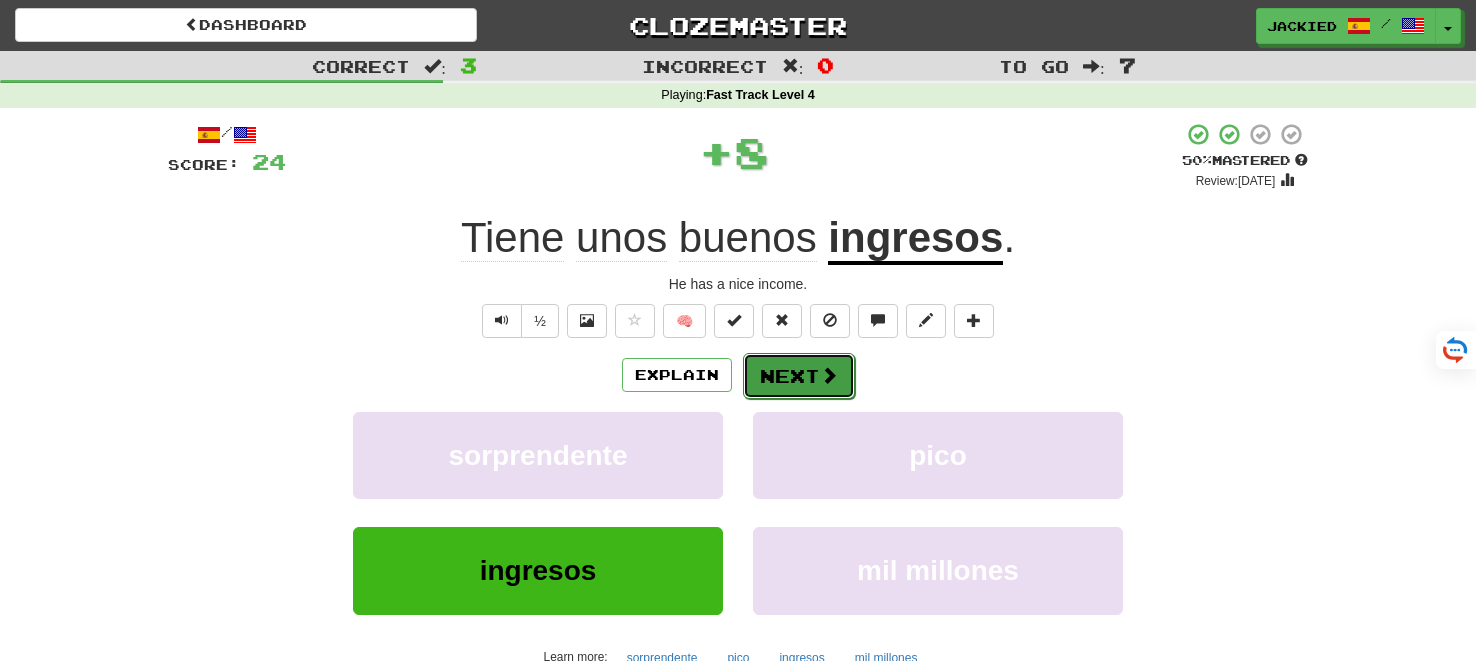 click on "Next" at bounding box center [799, 376] 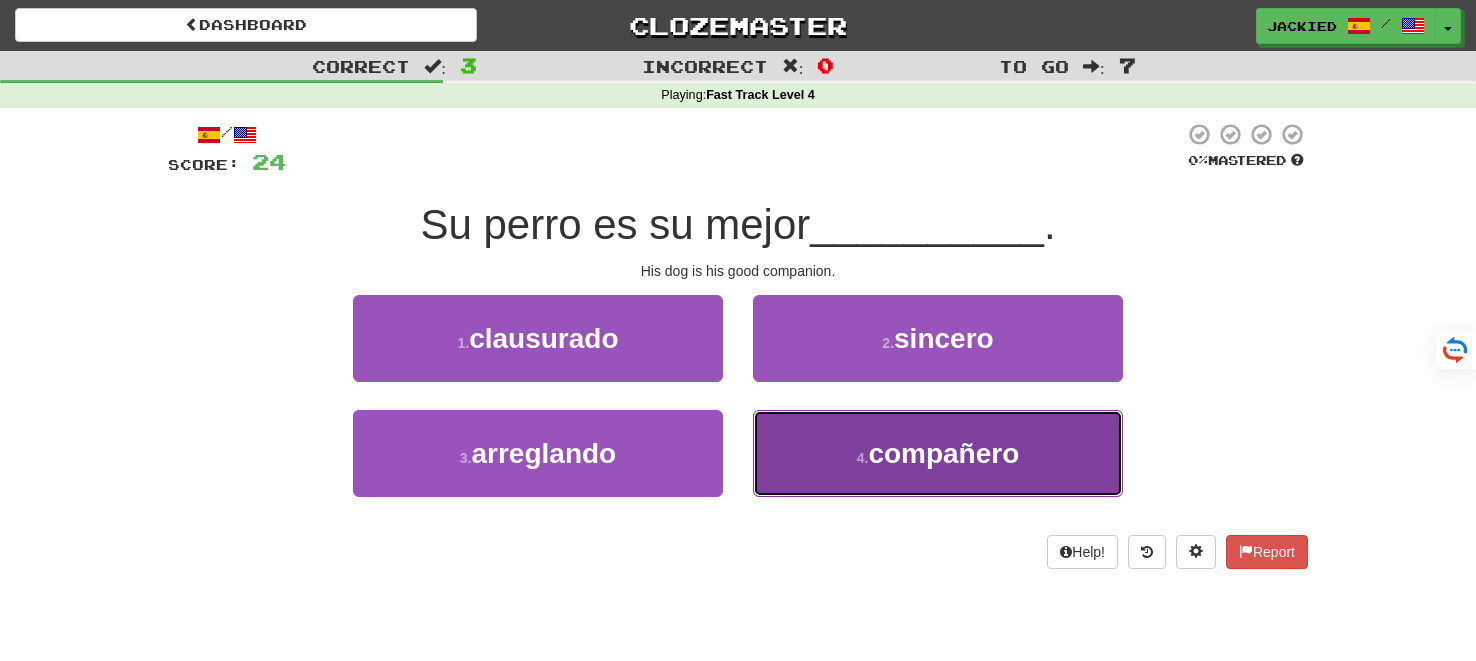 click on "4 .  compañero" at bounding box center (938, 453) 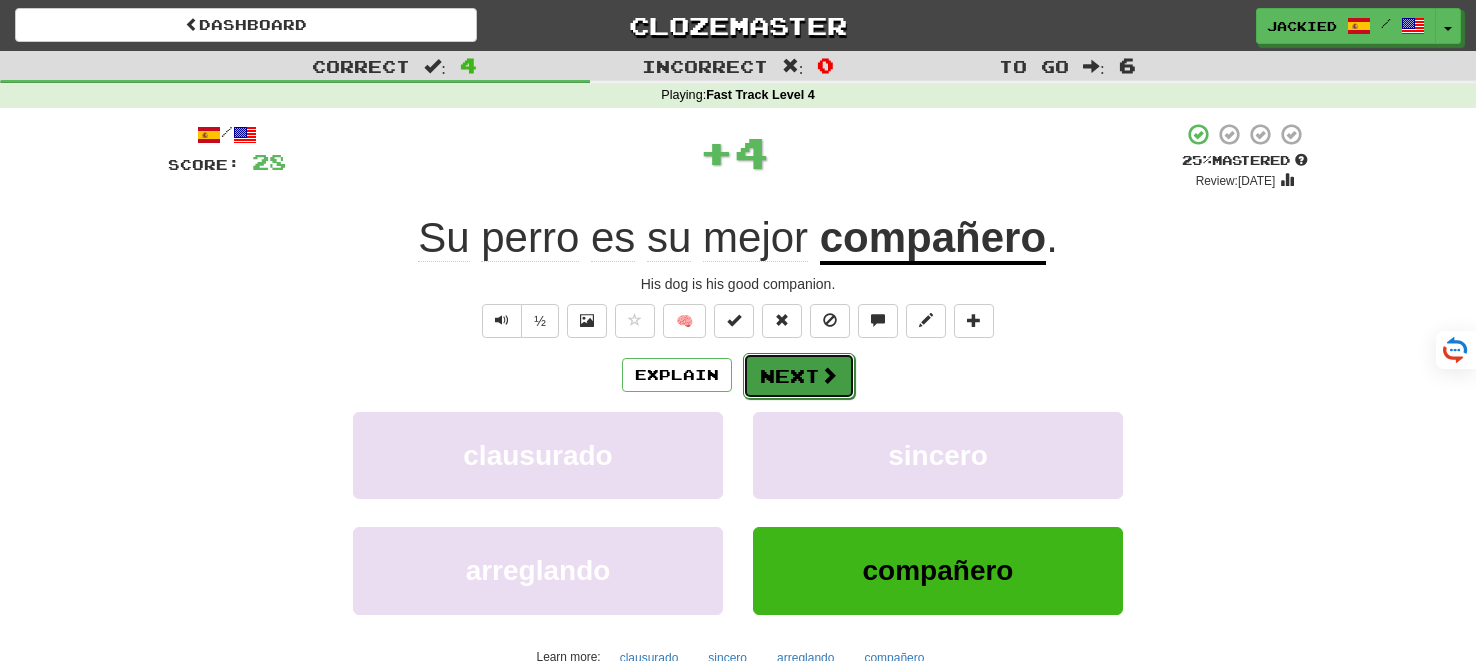 click on "Next" at bounding box center [799, 376] 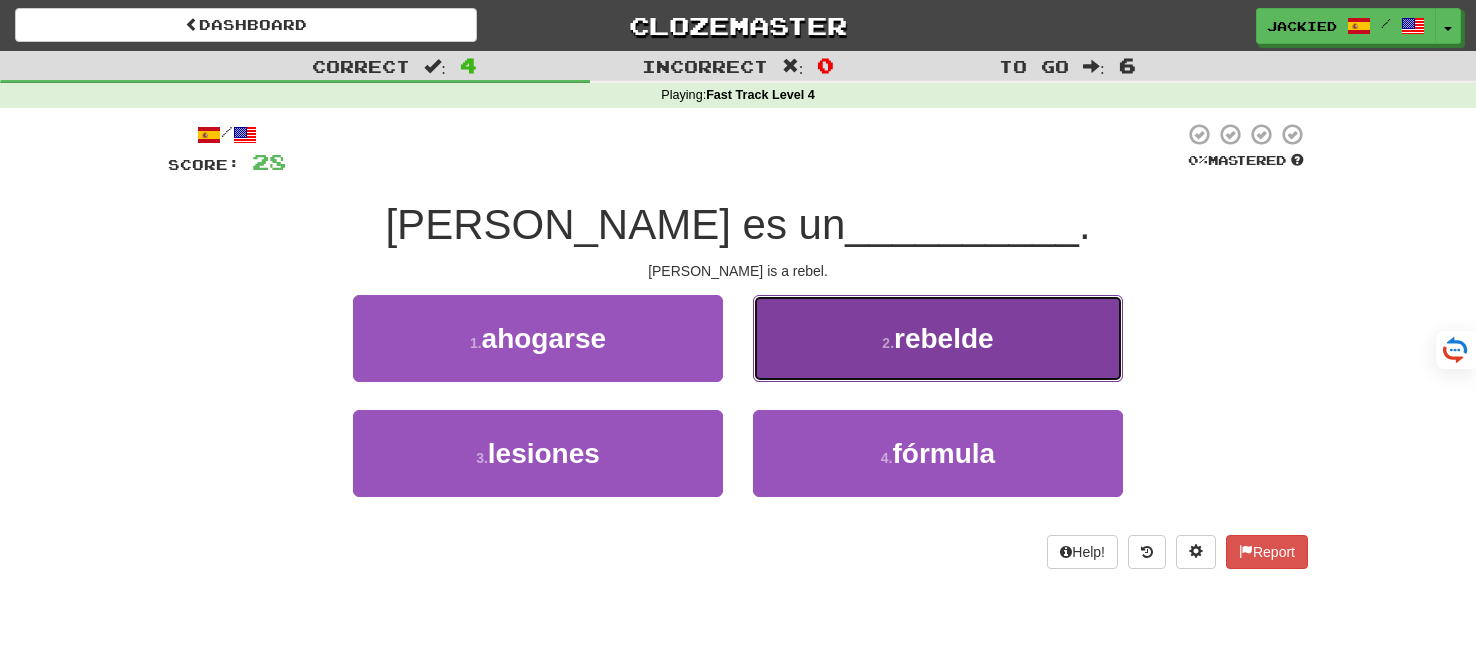 click on "2 .  rebelde" at bounding box center (938, 338) 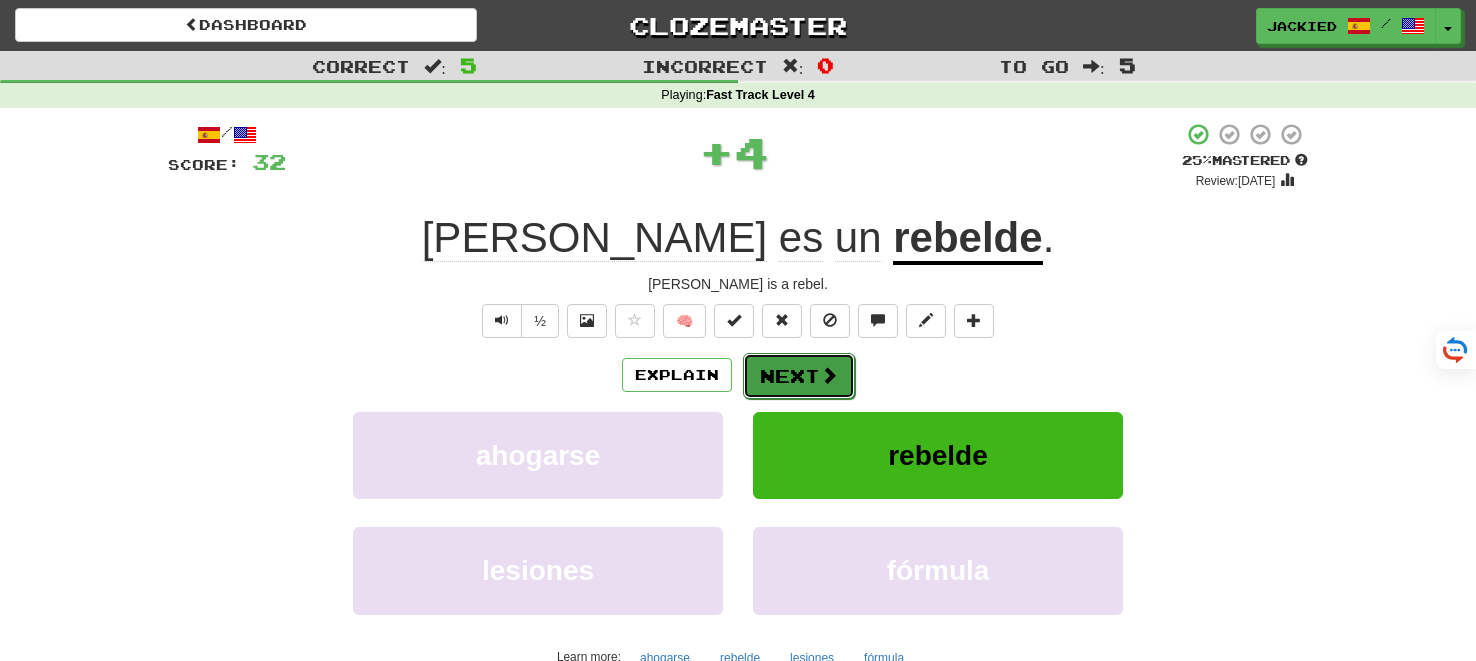 click on "Next" at bounding box center [799, 376] 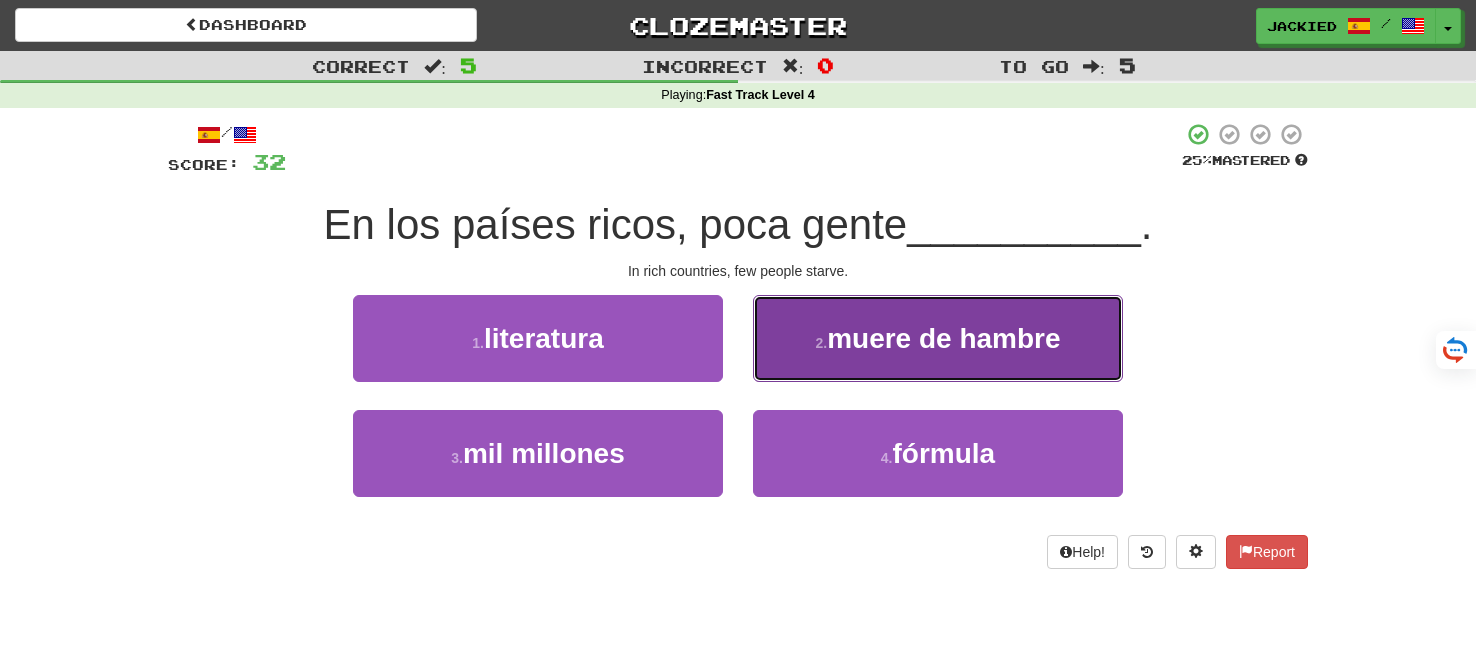 click on "2 .  muere de hambre" at bounding box center (938, 338) 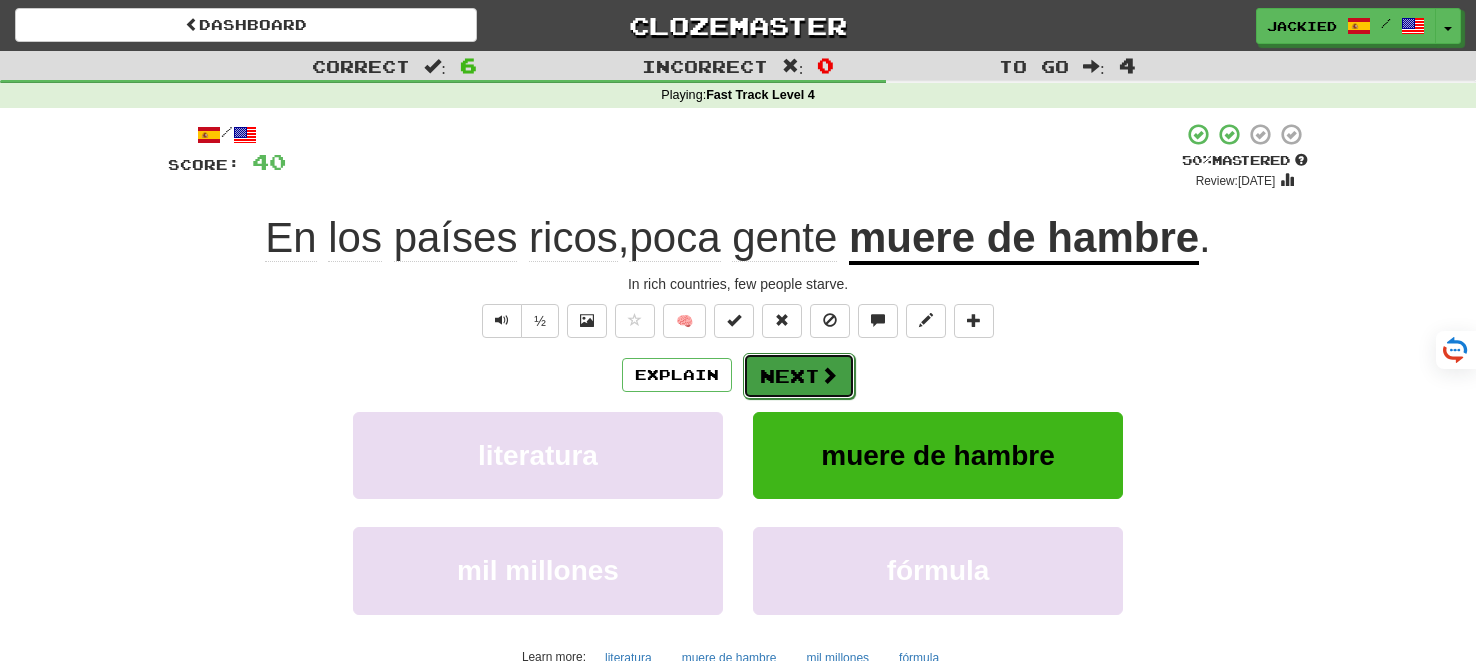 click on "Next" at bounding box center [799, 376] 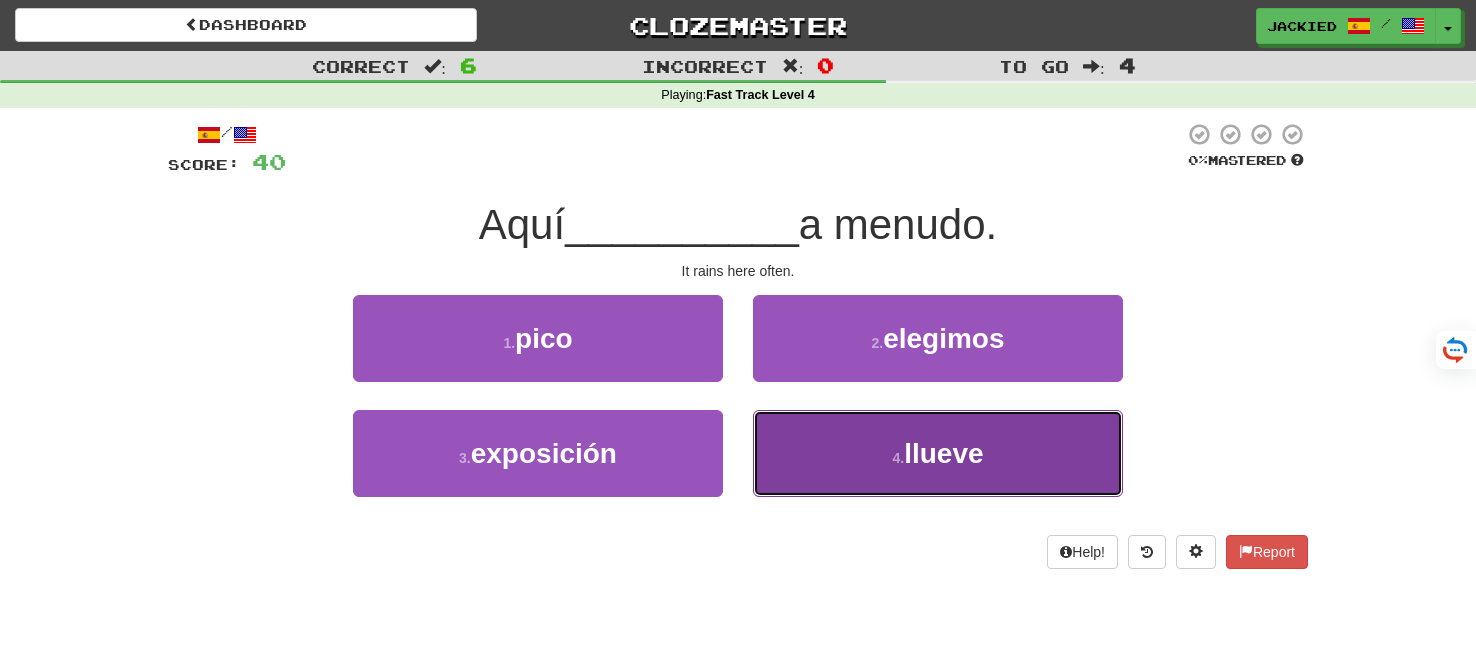 click on "4 .  llueve" at bounding box center (938, 453) 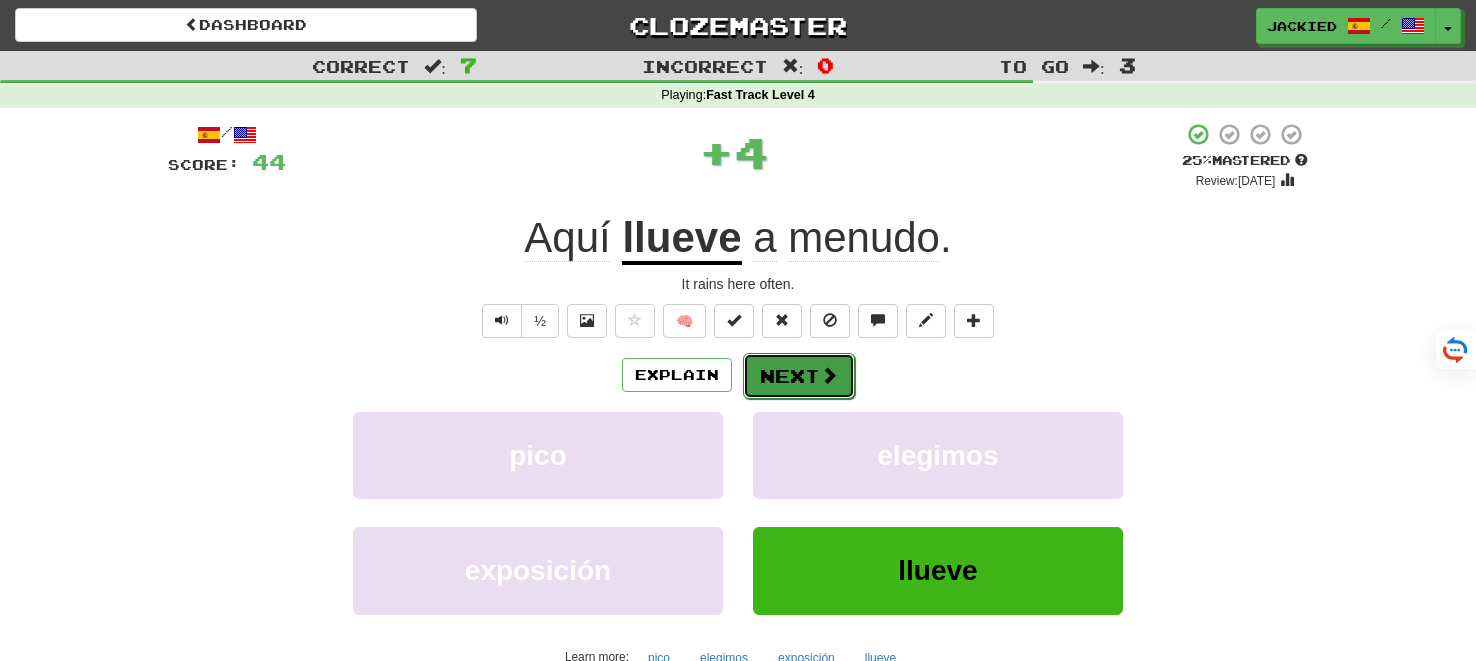 click on "Next" at bounding box center (799, 376) 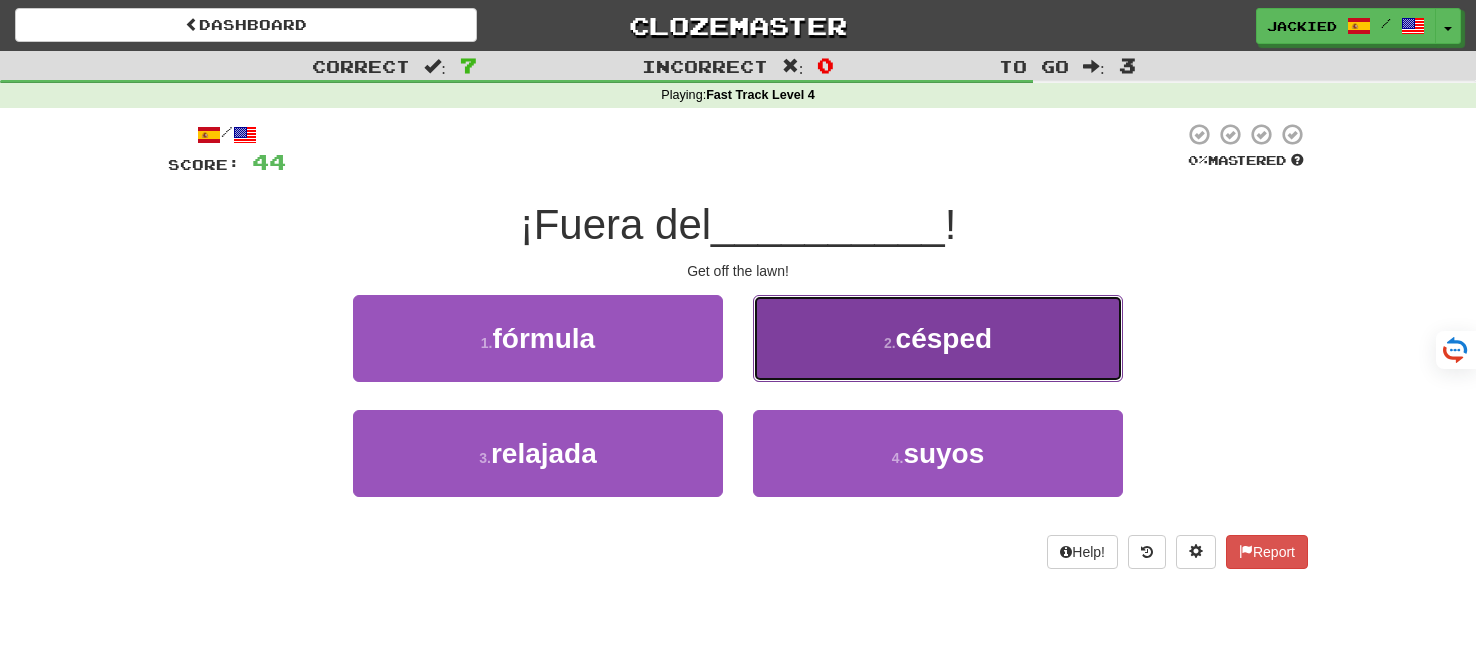 click on "2 .  césped" at bounding box center [938, 338] 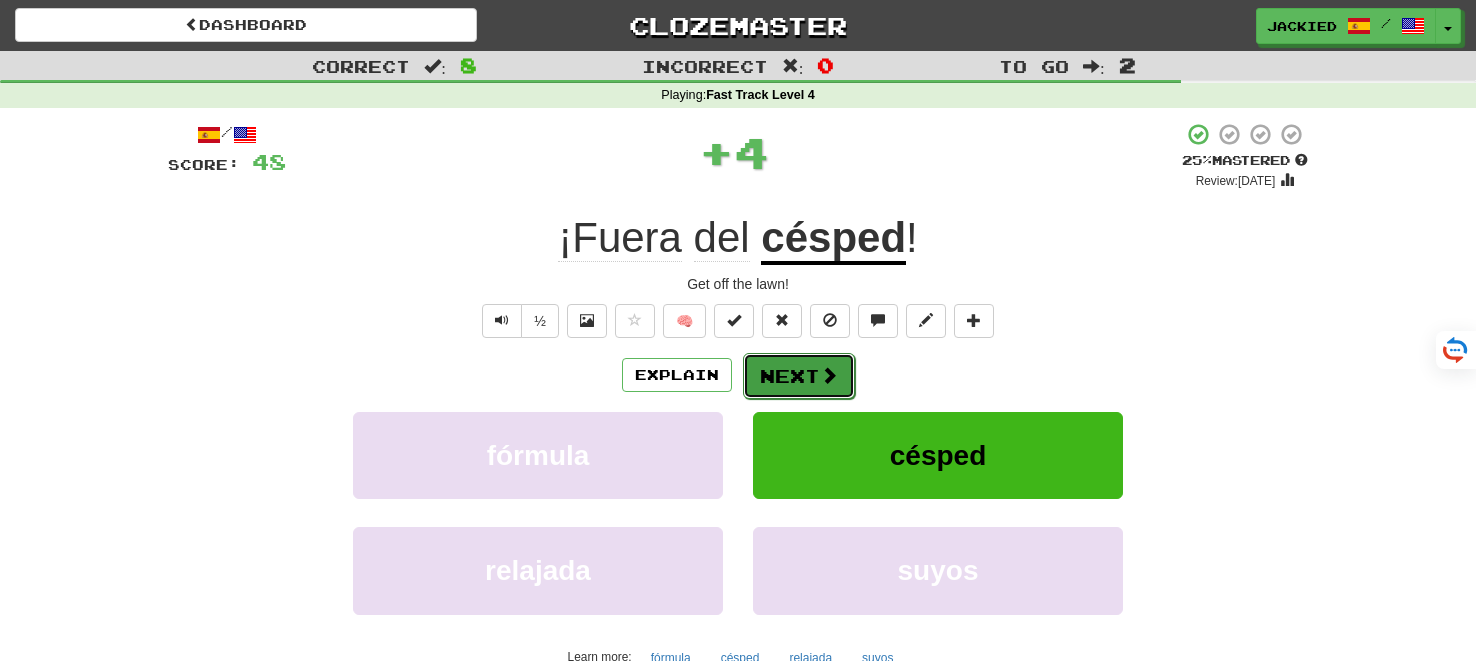click on "Next" at bounding box center [799, 376] 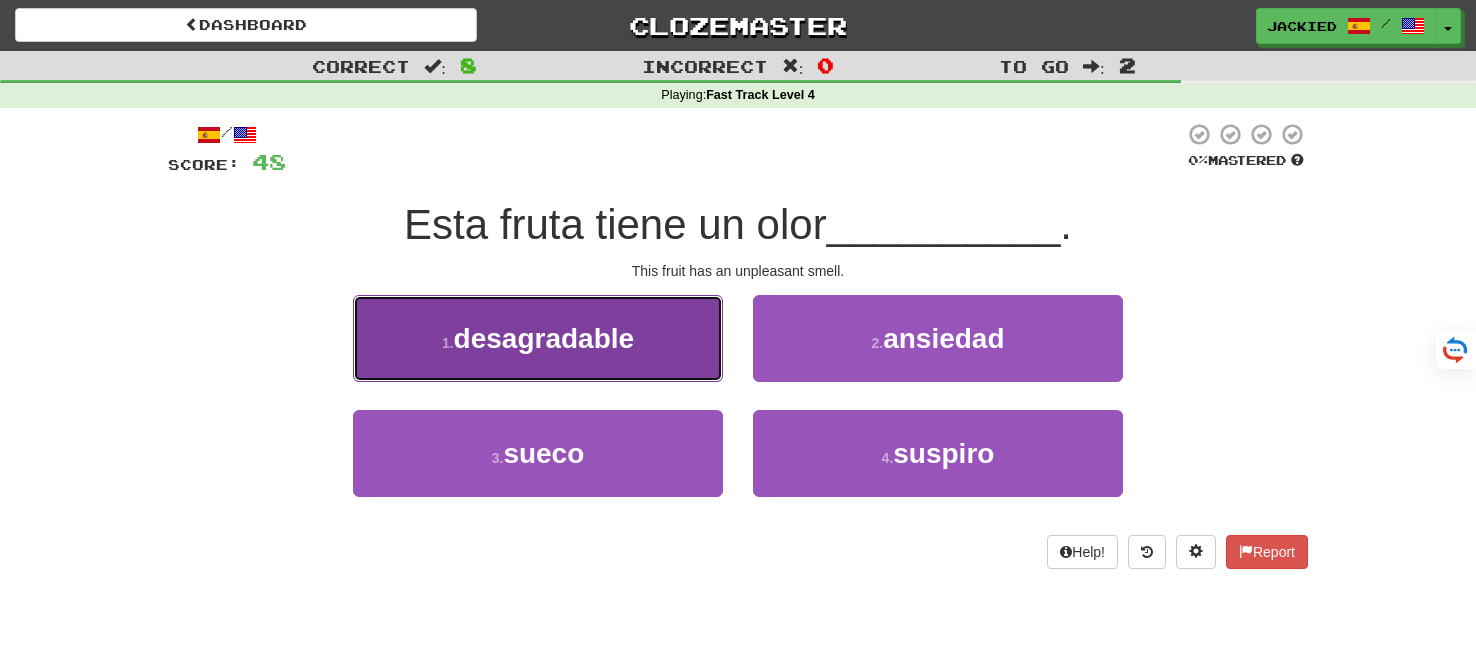 click on "1 .  desagradable" at bounding box center (538, 338) 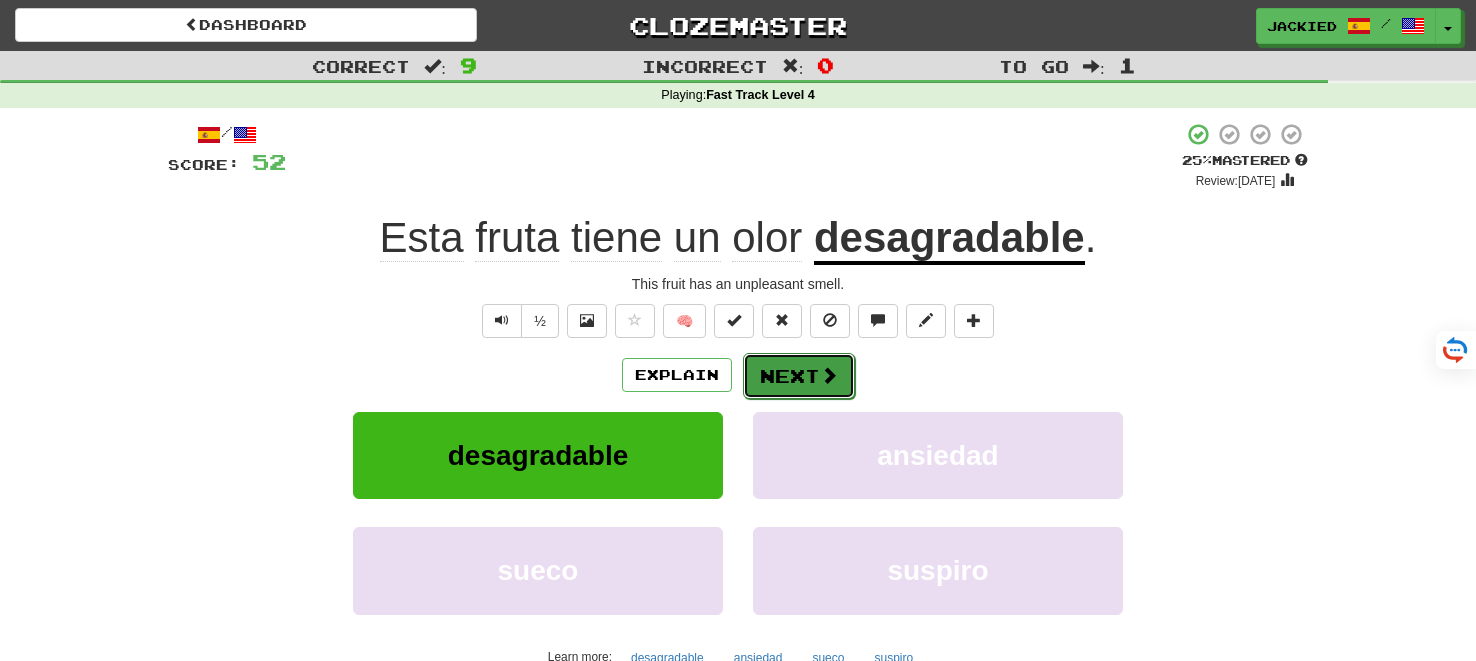 click on "Next" at bounding box center (799, 376) 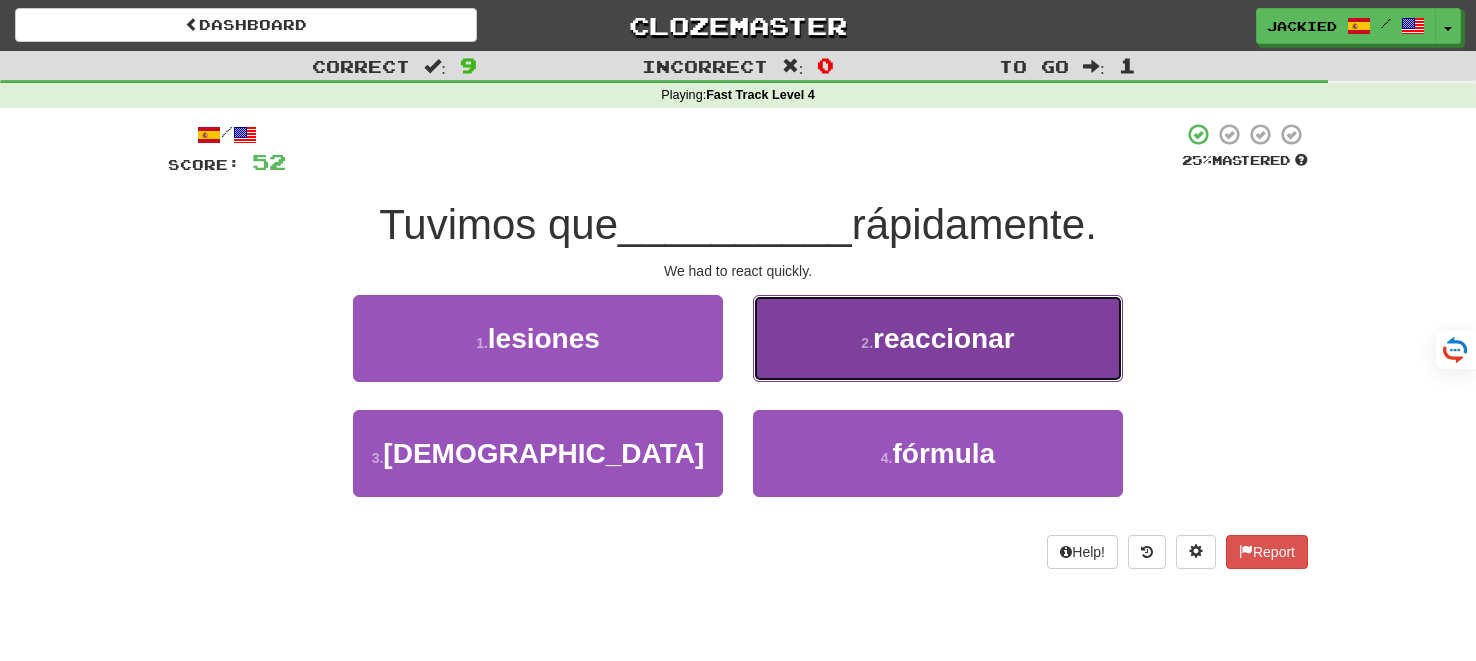 click on "2 .  reaccionar" at bounding box center [938, 338] 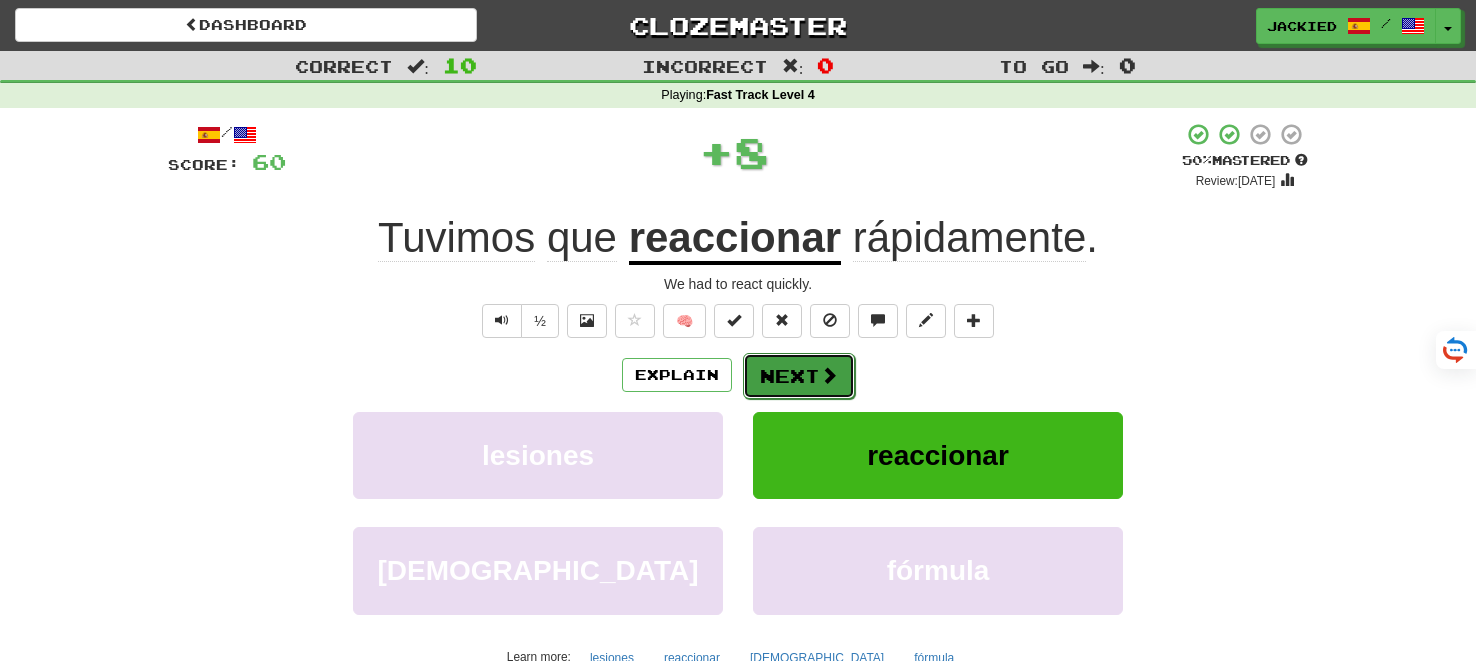 click on "Next" at bounding box center (799, 376) 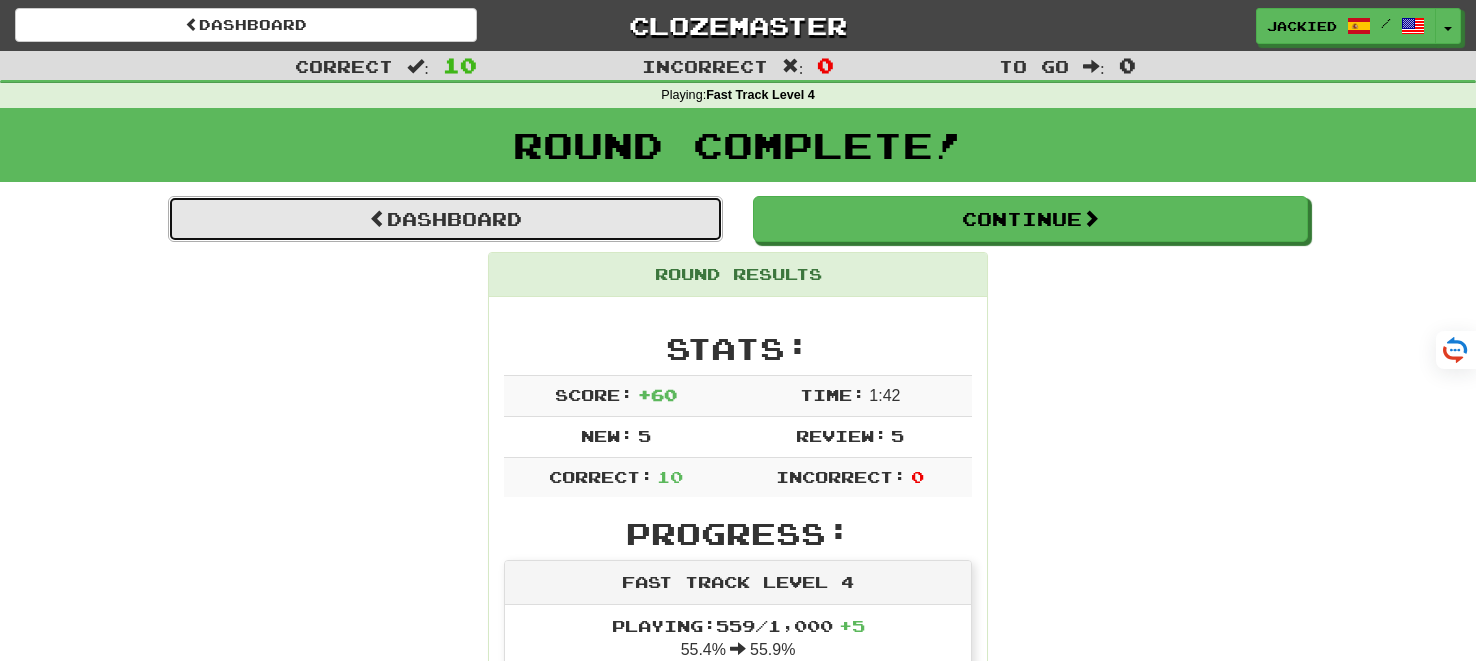 click on "Dashboard" at bounding box center [445, 219] 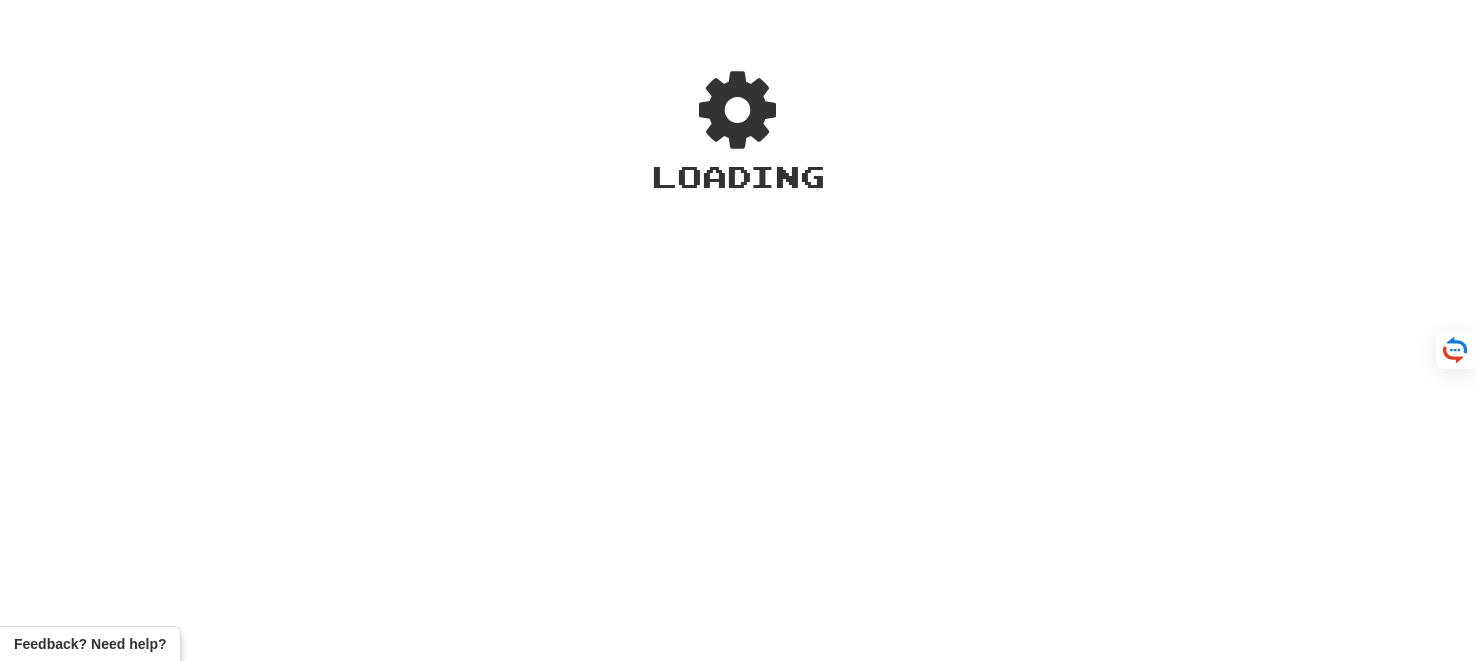 scroll, scrollTop: 0, scrollLeft: 0, axis: both 